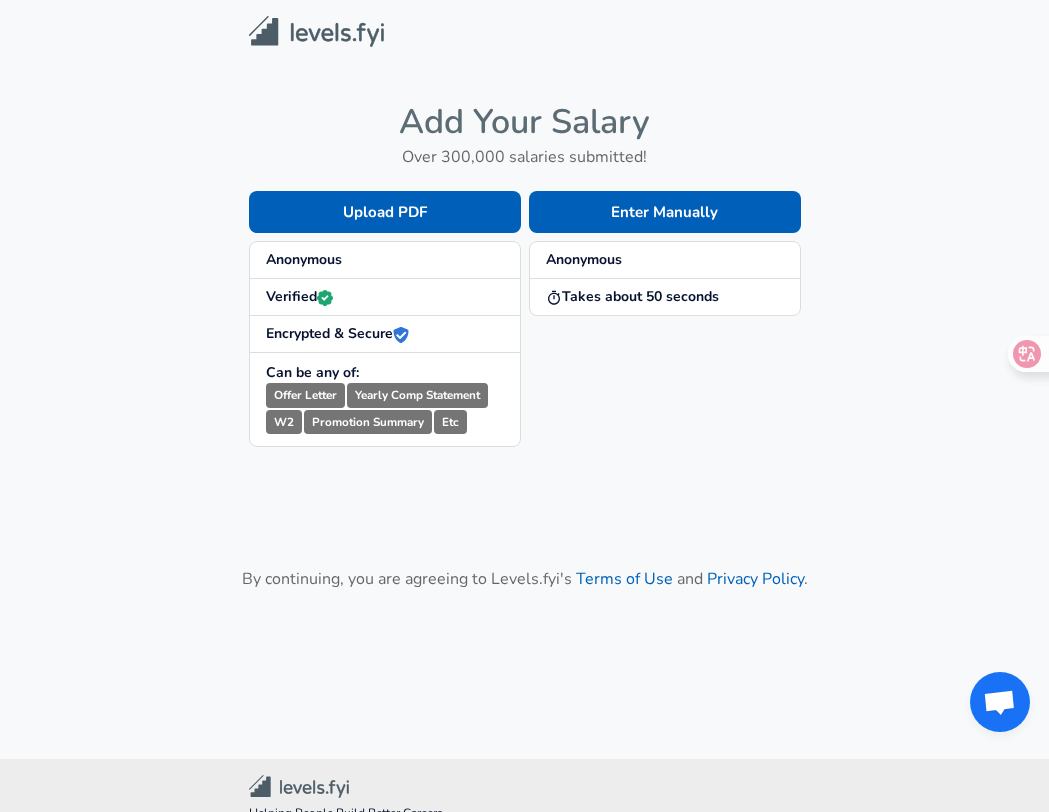 scroll, scrollTop: 0, scrollLeft: 0, axis: both 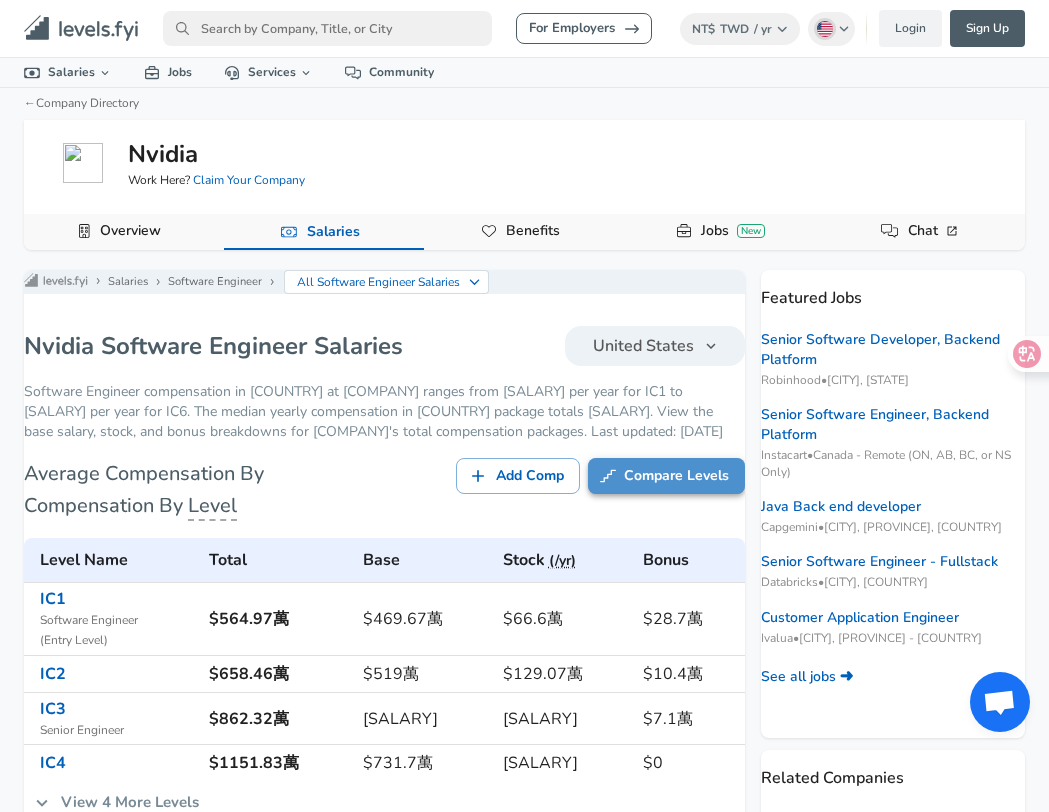 click on "Compare Levels" at bounding box center (666, 476) 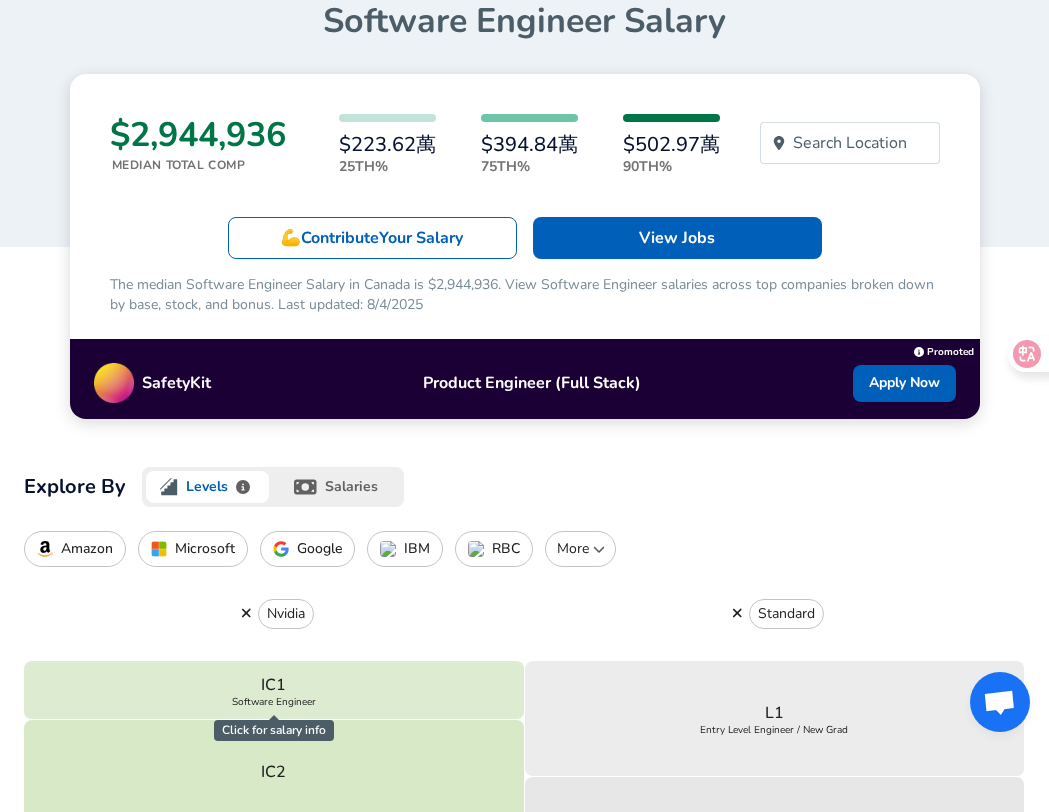 scroll, scrollTop: 102, scrollLeft: 0, axis: vertical 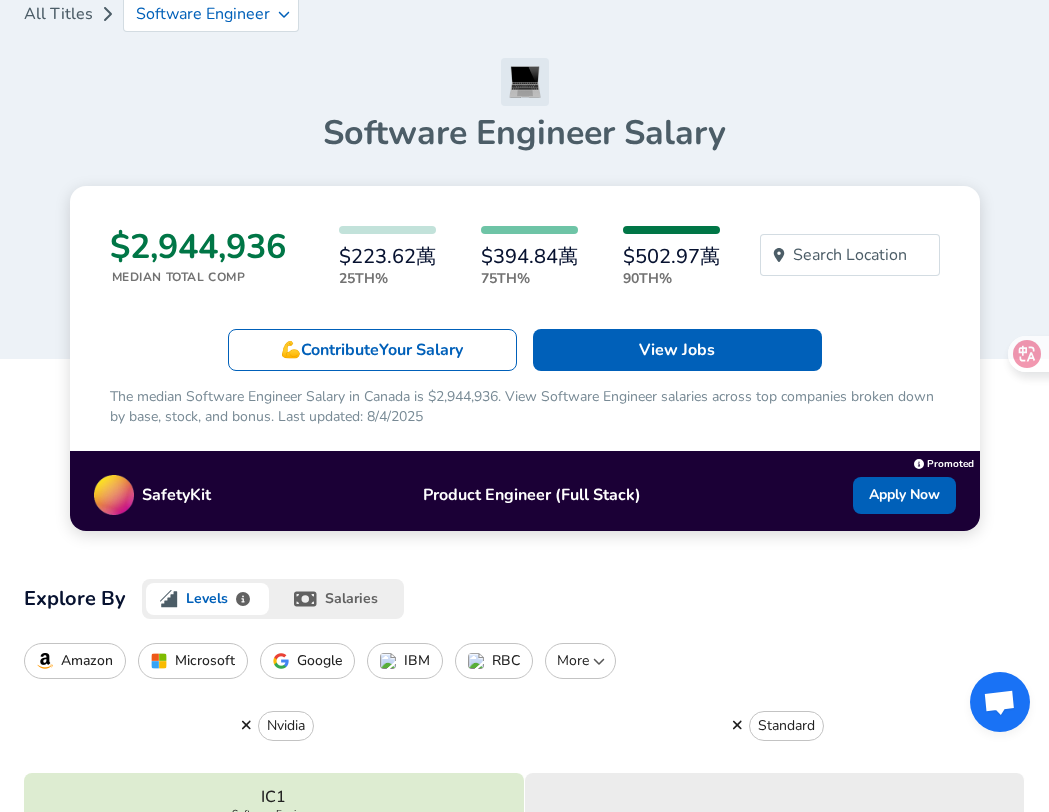 click on "Google" at bounding box center [319, 661] 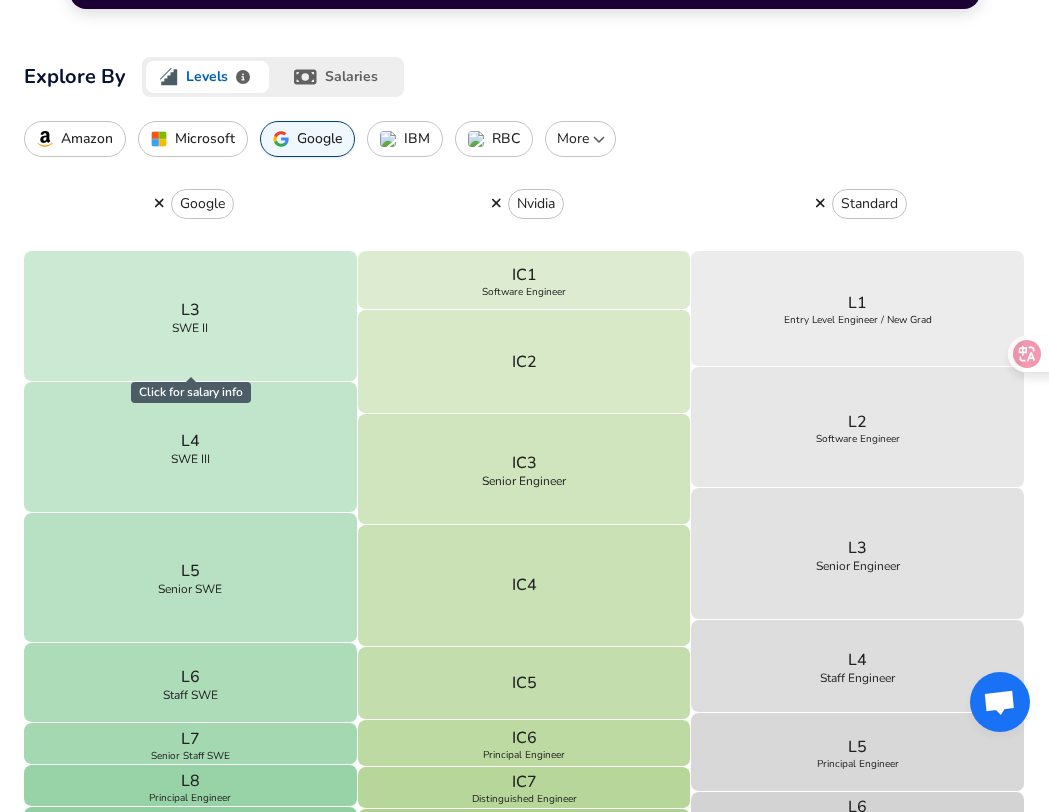 scroll, scrollTop: 0, scrollLeft: 0, axis: both 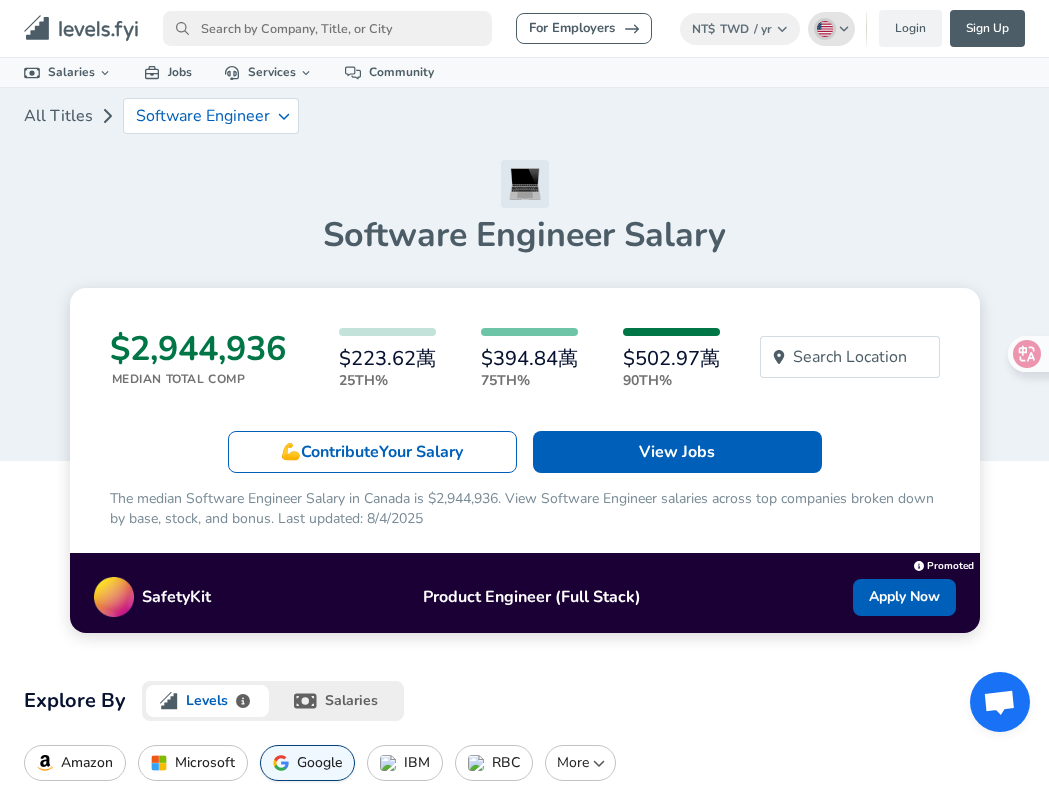 click at bounding box center [825, 29] 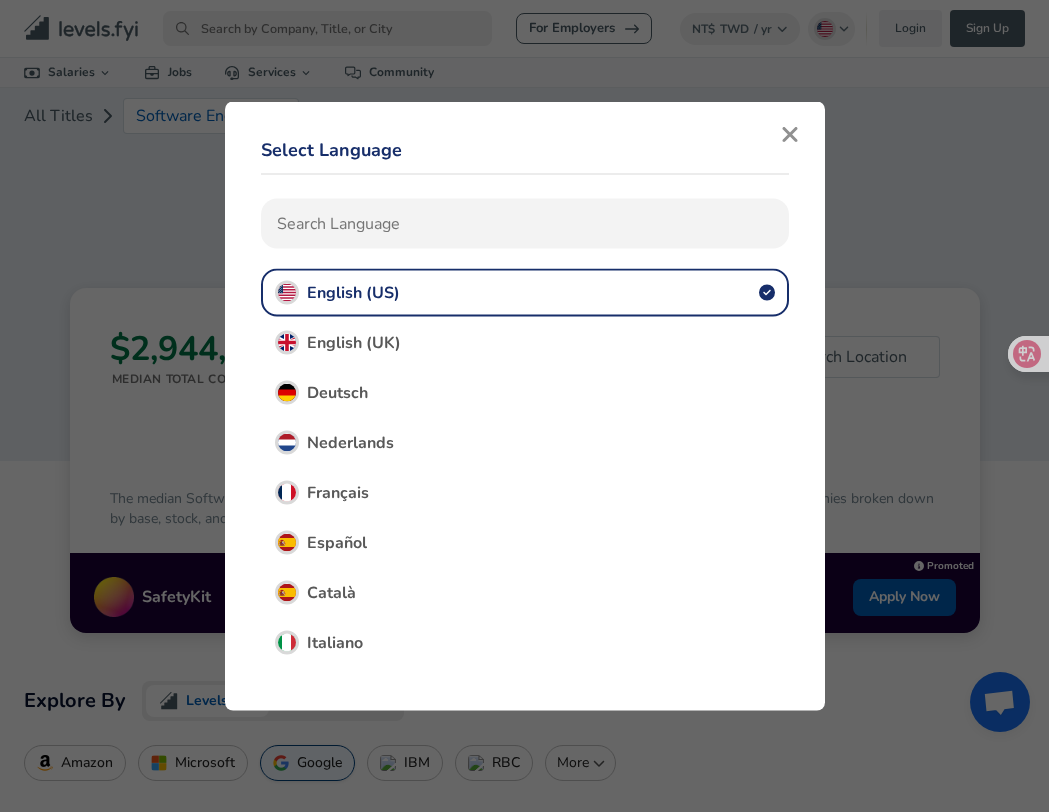 click 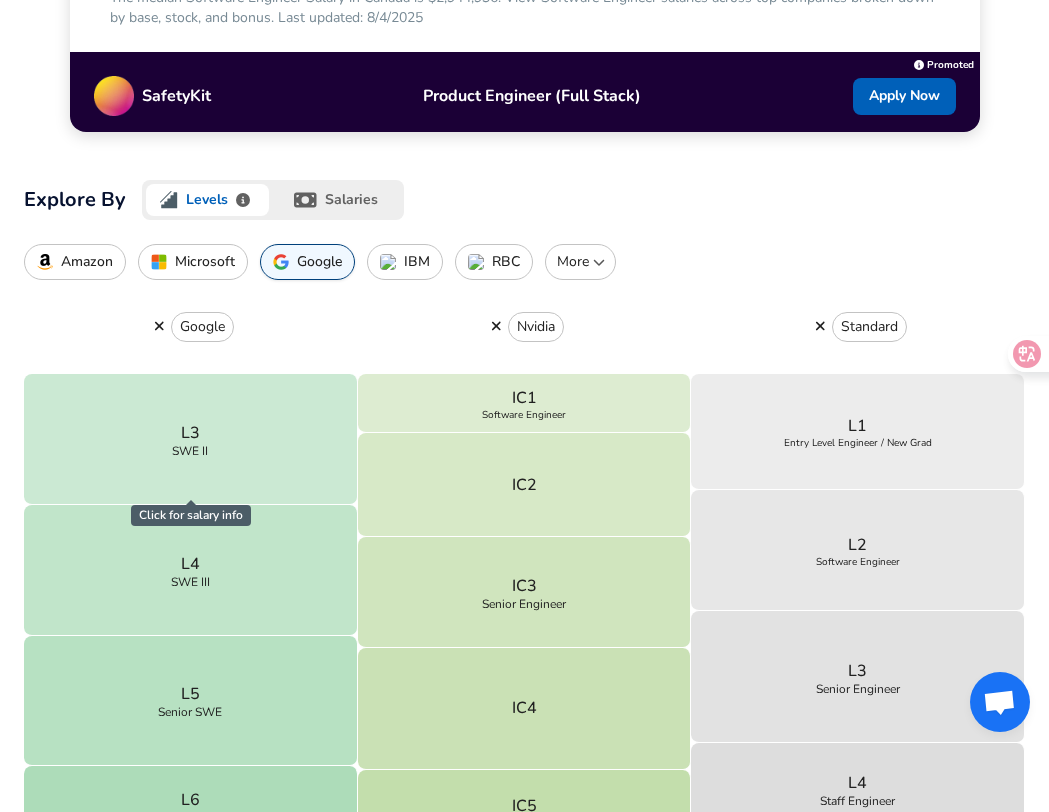 scroll, scrollTop: 515, scrollLeft: 0, axis: vertical 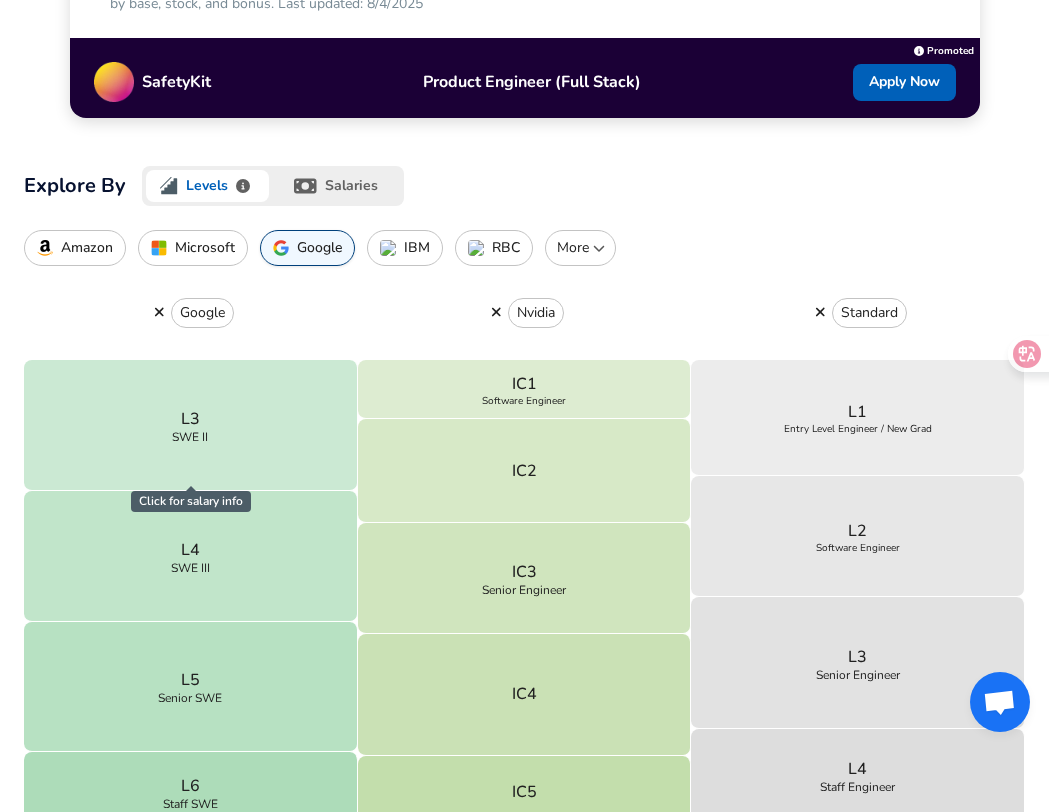 click on "Google" at bounding box center (191, 313) 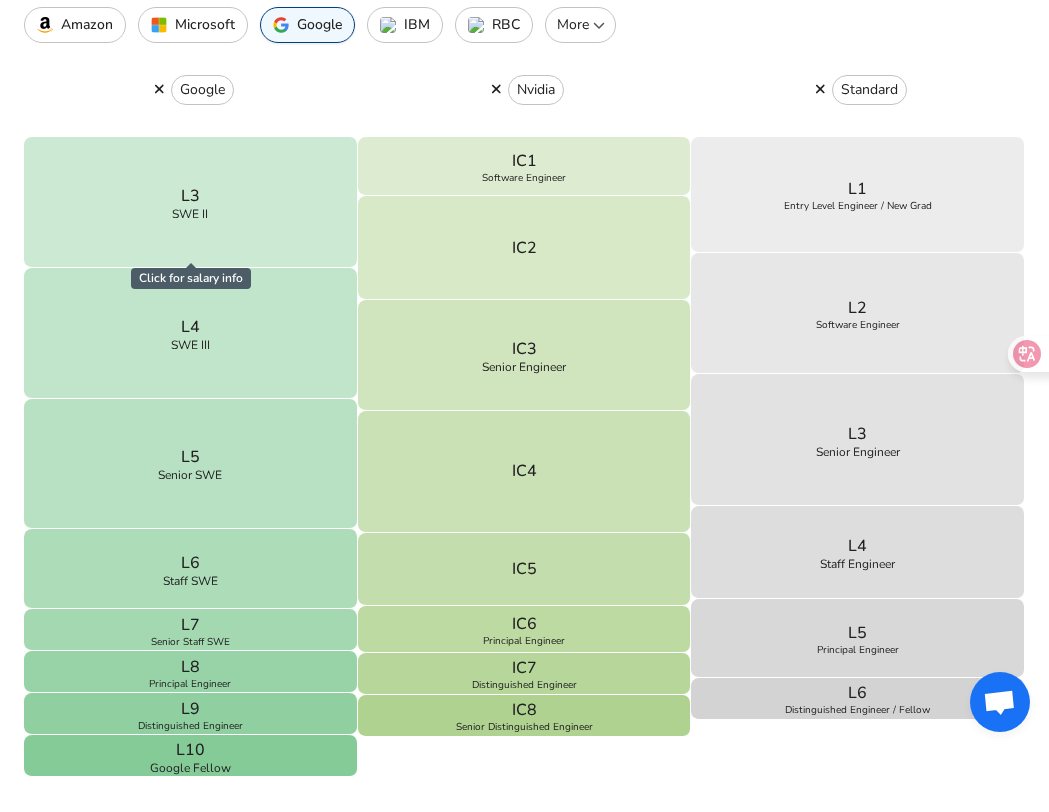 scroll, scrollTop: 734, scrollLeft: 0, axis: vertical 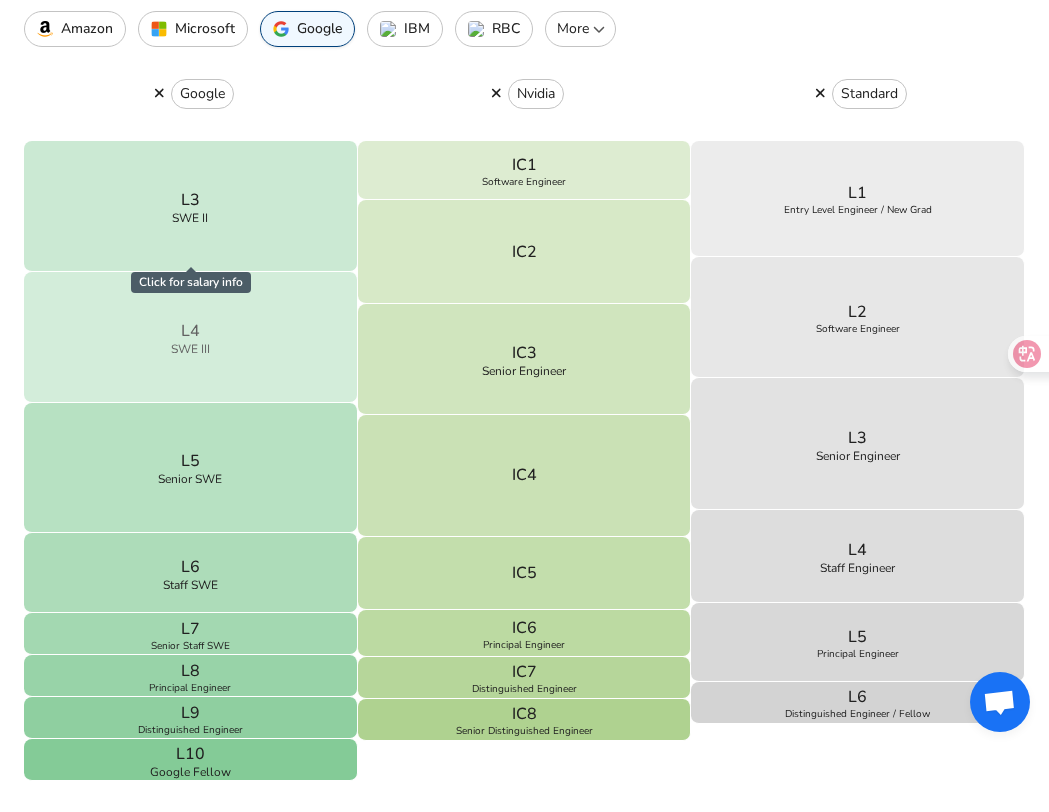 click on "L4 SWE III" at bounding box center (191, 337) 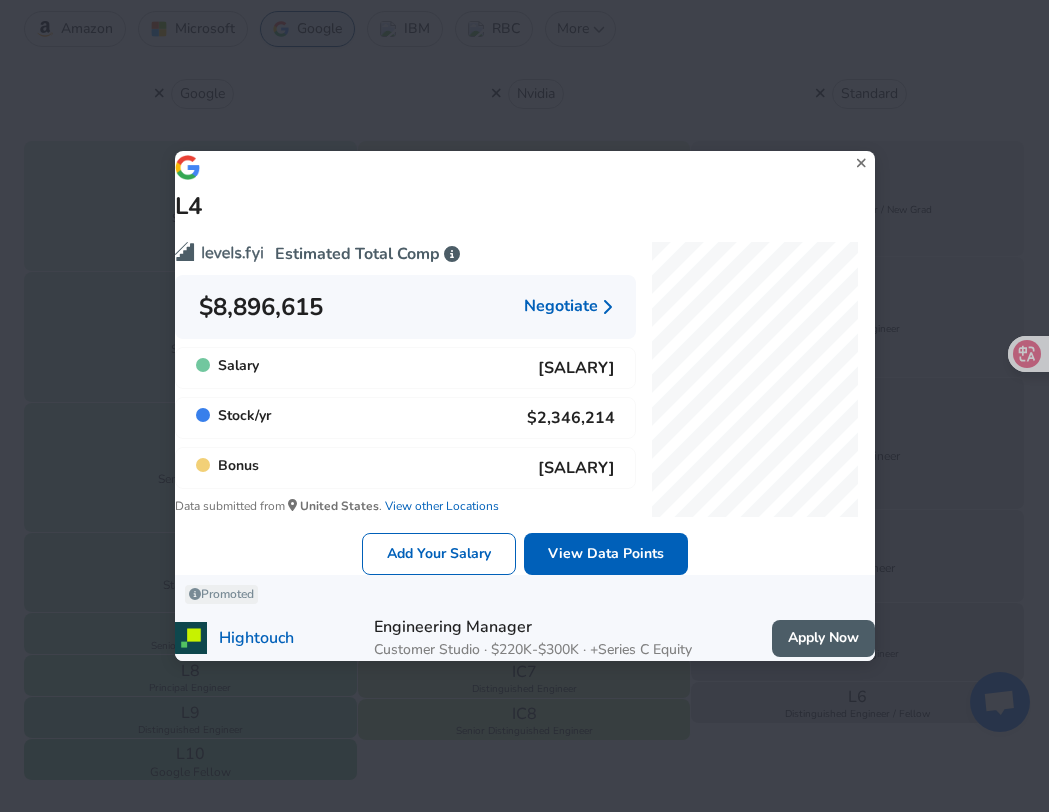 click on "L4 Estimated Total Comp   $8,896,615   Negotiate   Salary $5,889,501 Stock / yr $2,346,214 Bonus $660,900 Data submitted from     United States .   View other Locations Add Your Salary View Data Points  Promoted Hightouch Engineering Manager Customer Studio · $220K-$300K · +Series C Equity Apply Now" at bounding box center (524, 406) 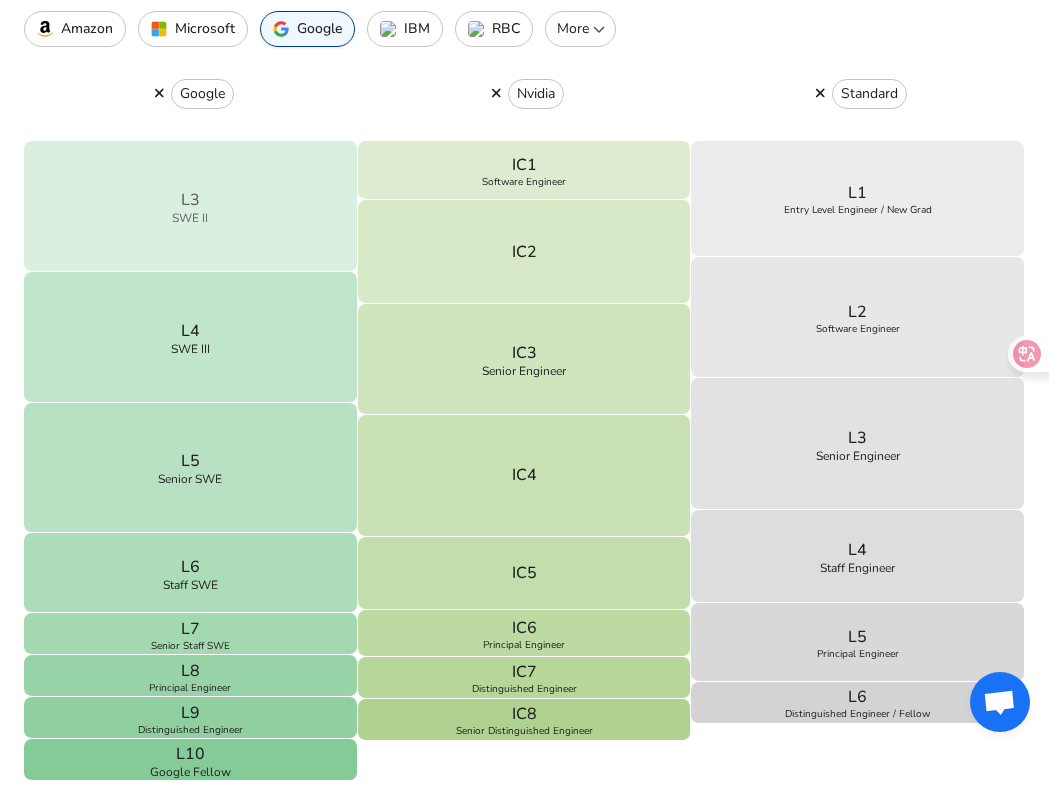 click on "L3 SWE II" at bounding box center [191, 206] 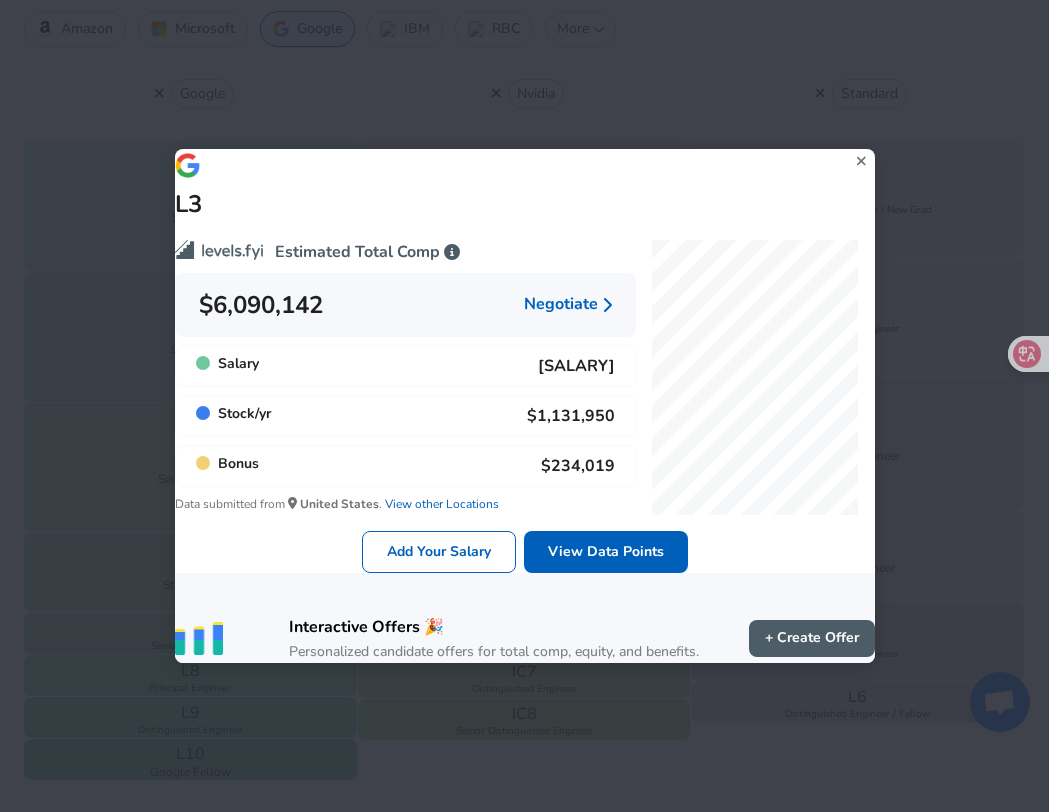 click on "L3 Estimated Total Comp   $6,090,142   Negotiate   Salary $4,724,173 Stock / yr $1,131,950 Bonus $234,019 Data submitted from     United States .   View other Locations Add Your Salary View Data Points Interactive Offers 🎉 Personalized candidate offers for total comp, equity, and benefits. + Create Offer" at bounding box center [524, 406] 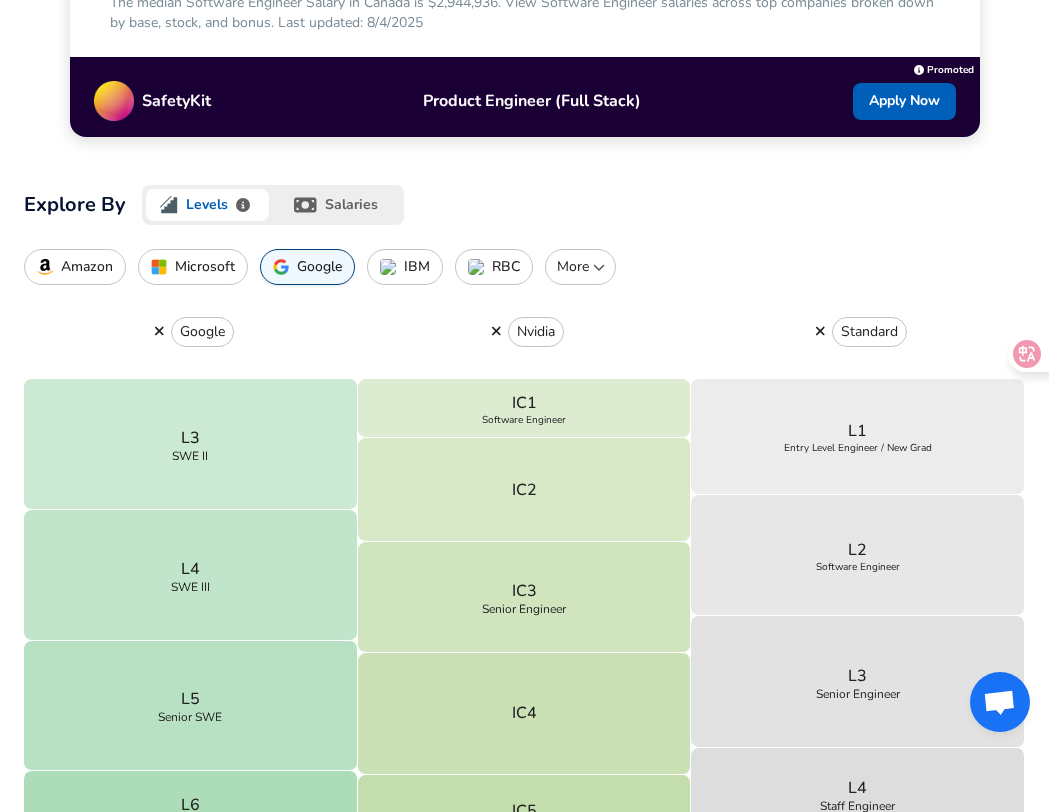scroll, scrollTop: 424, scrollLeft: 0, axis: vertical 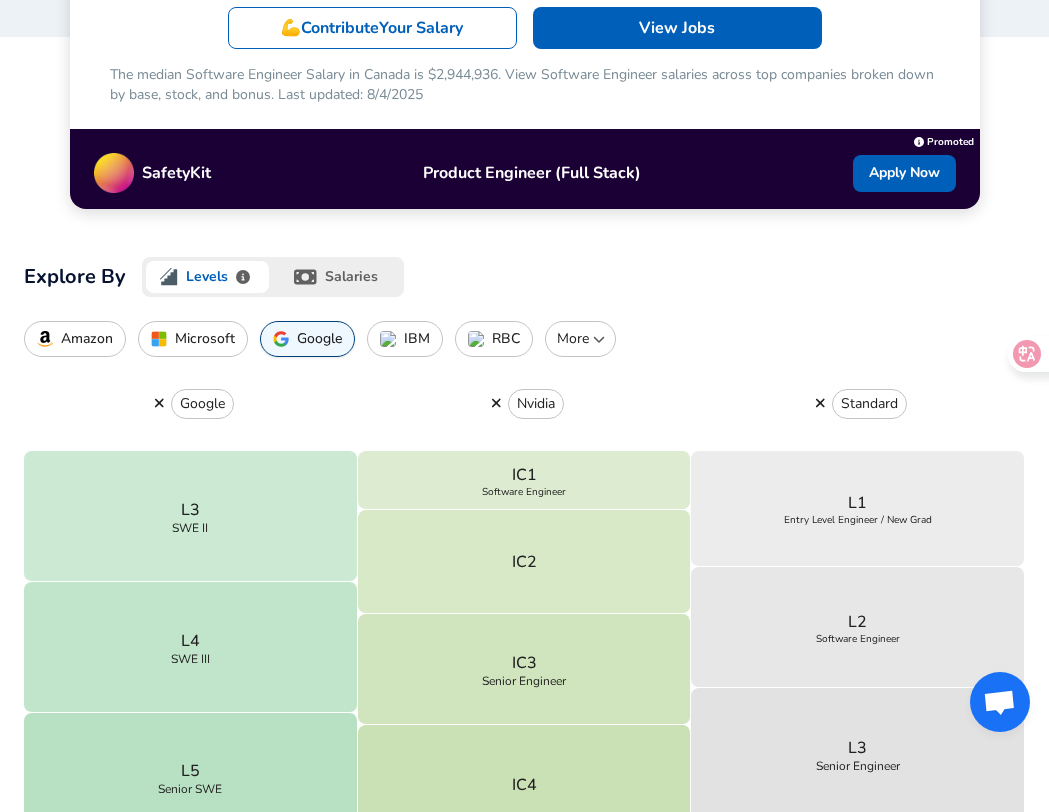 click on "Google" at bounding box center [191, 404] 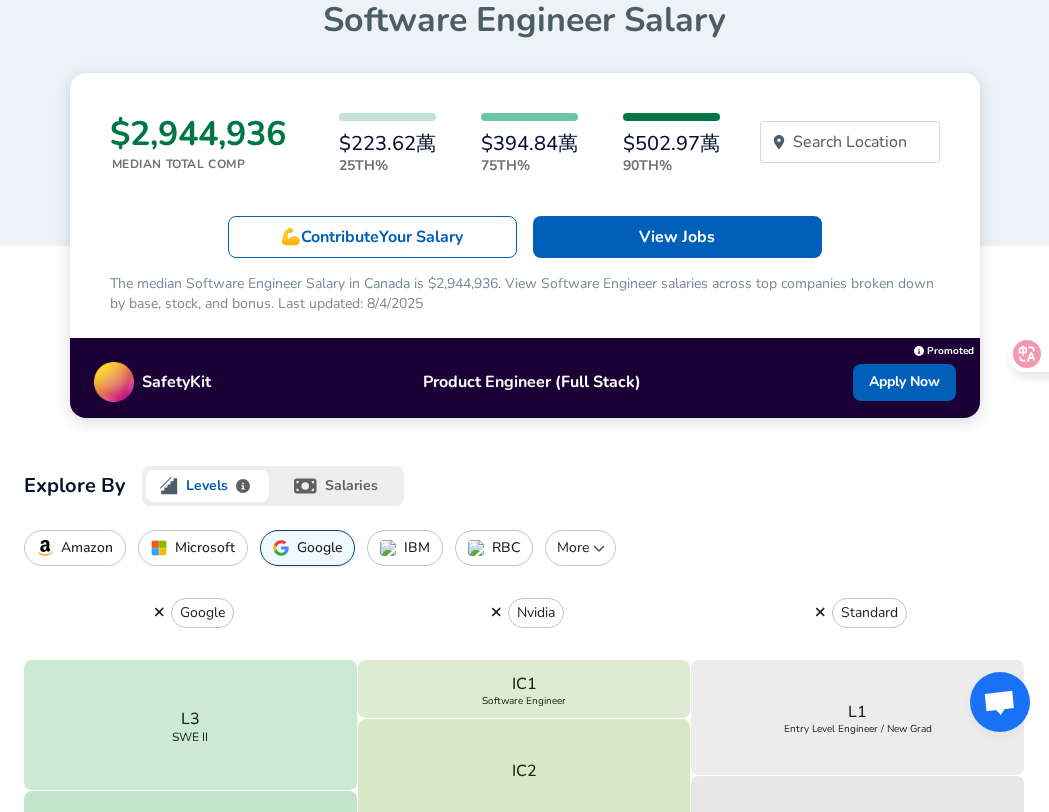 scroll, scrollTop: 0, scrollLeft: 0, axis: both 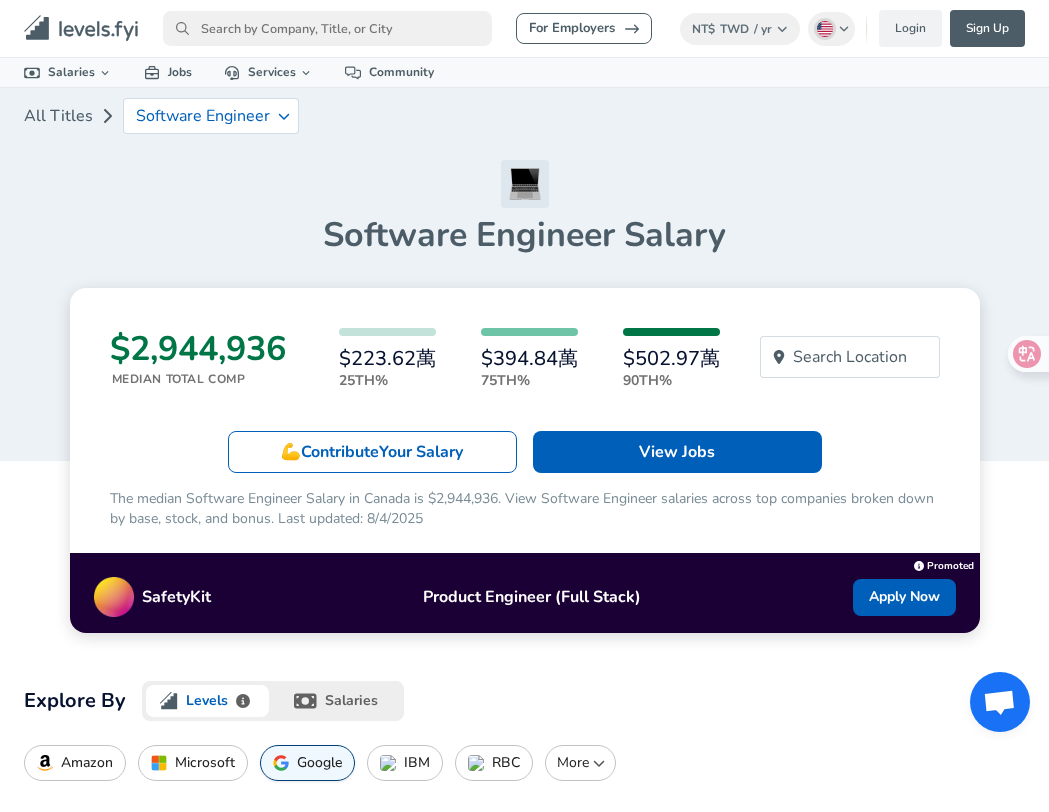 click at bounding box center (327, 28) 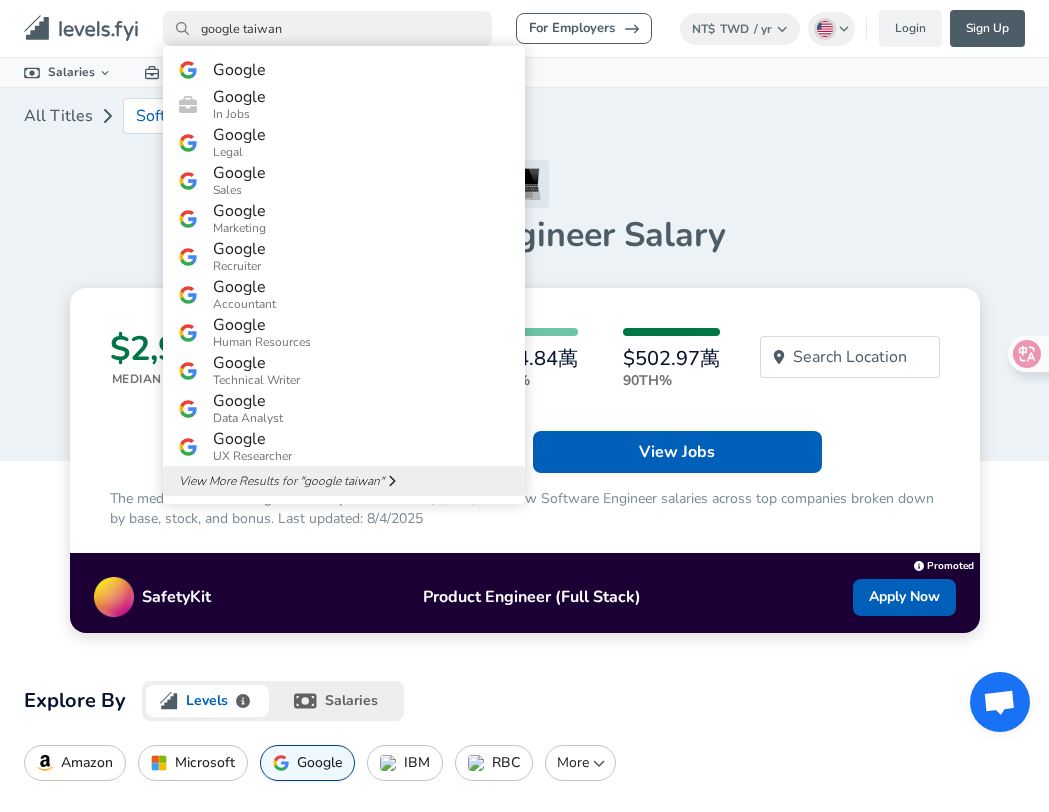 type on "google taiwan" 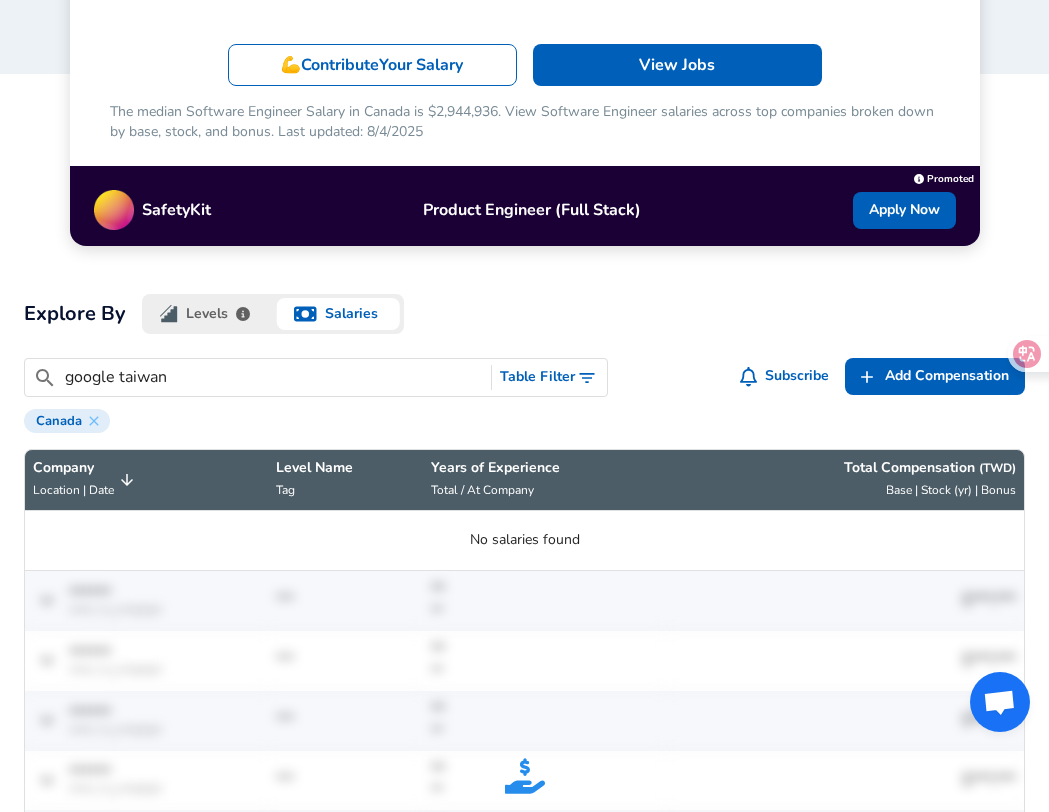 scroll, scrollTop: 0, scrollLeft: 0, axis: both 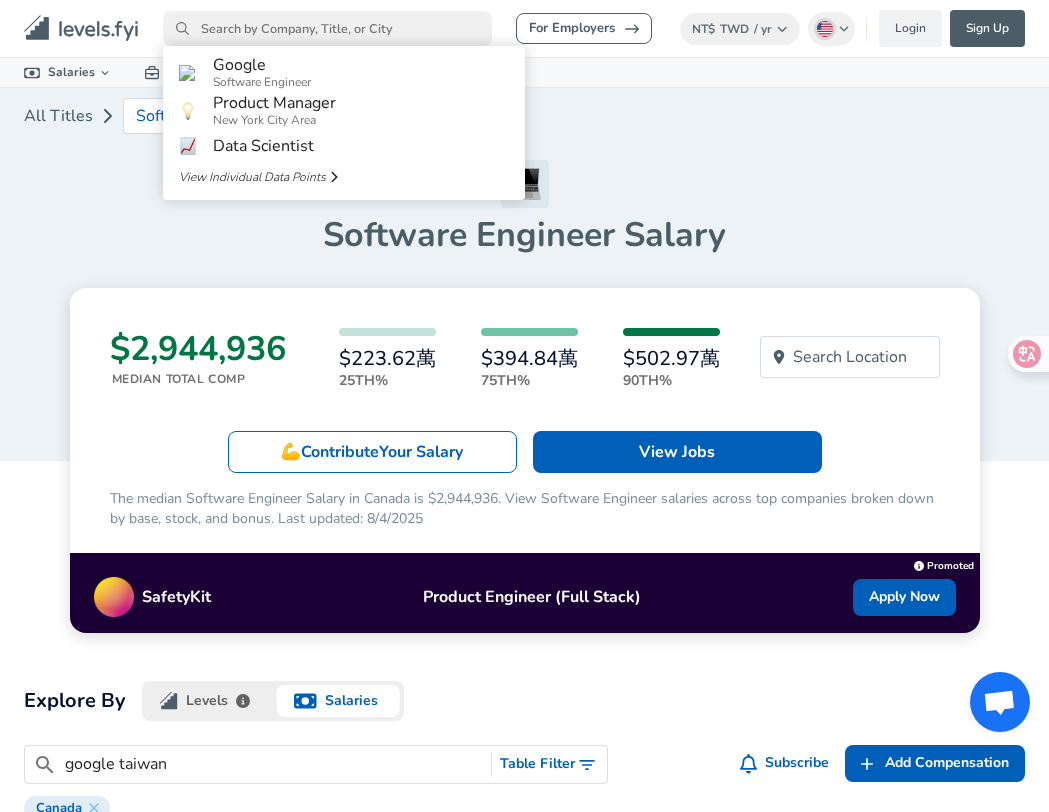 click on "[COMPANY] Software Engineer Product Manager [CITY] Area Data Scientist View Individual Data Points" at bounding box center [327, 28] 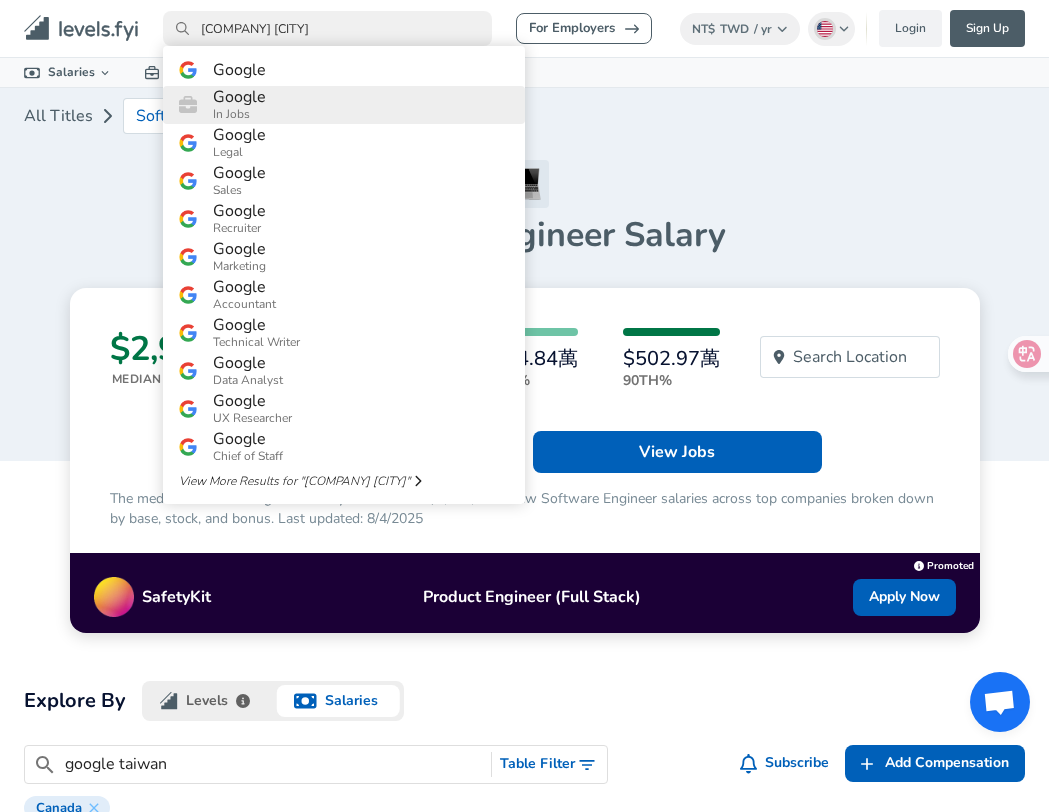 type on "[COMPANY] [CITY]" 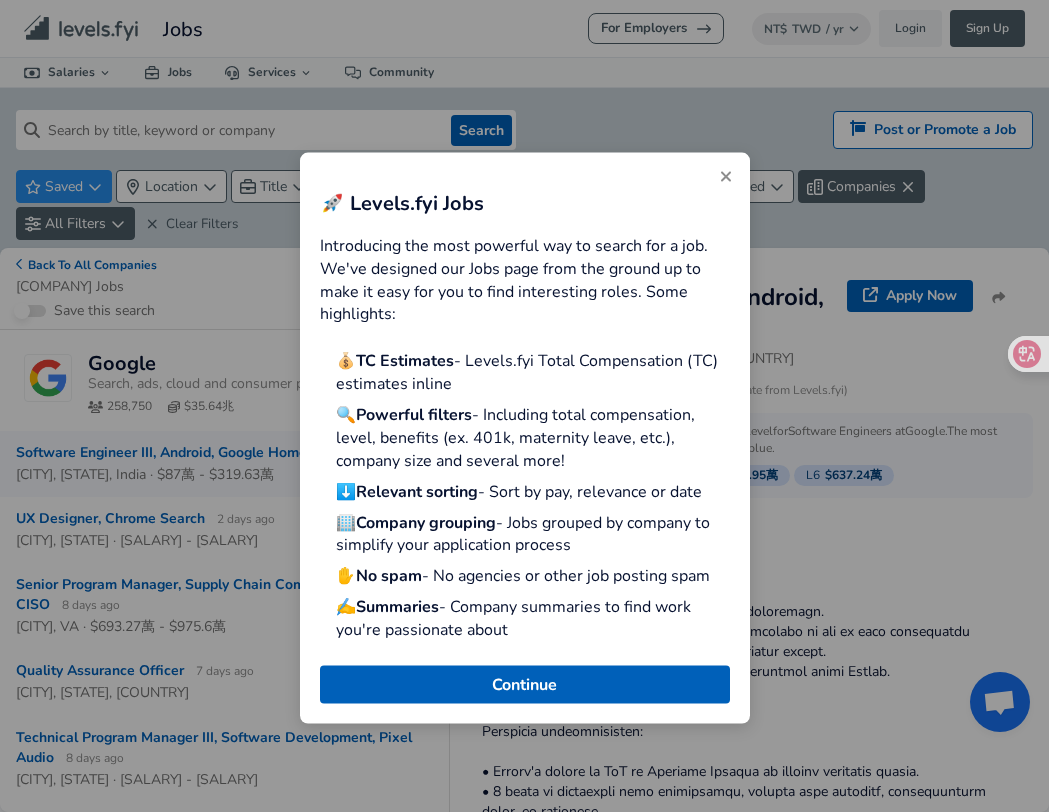 click 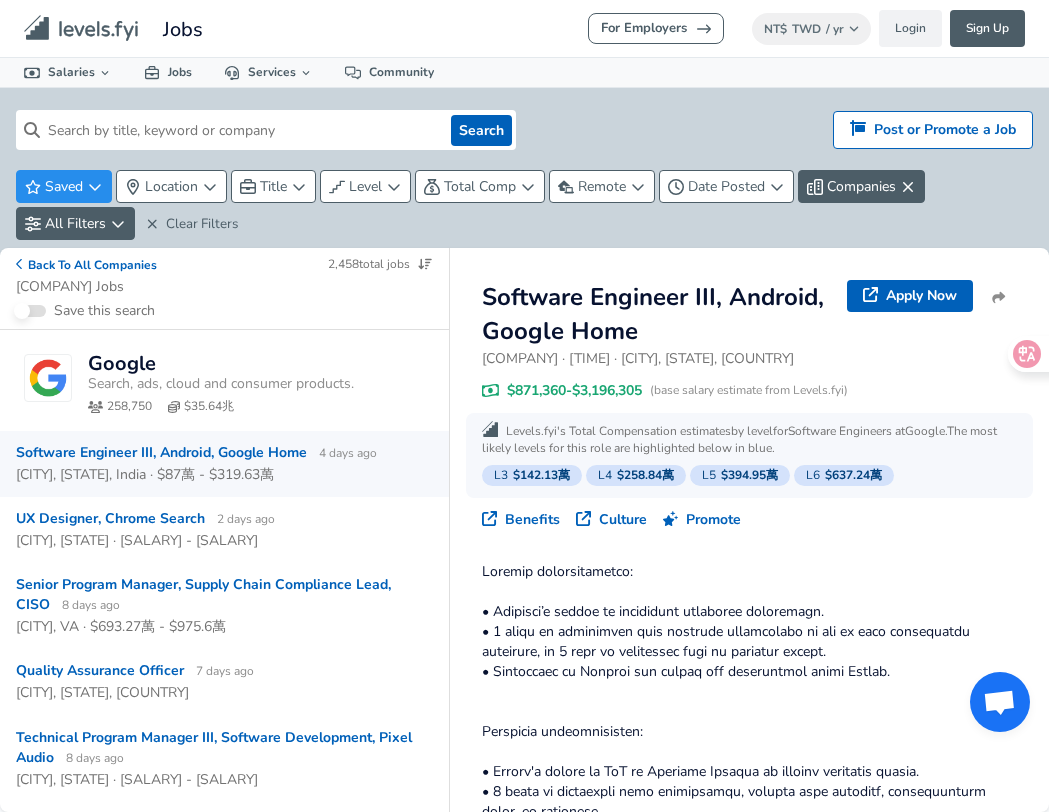 click at bounding box center [241, 130] 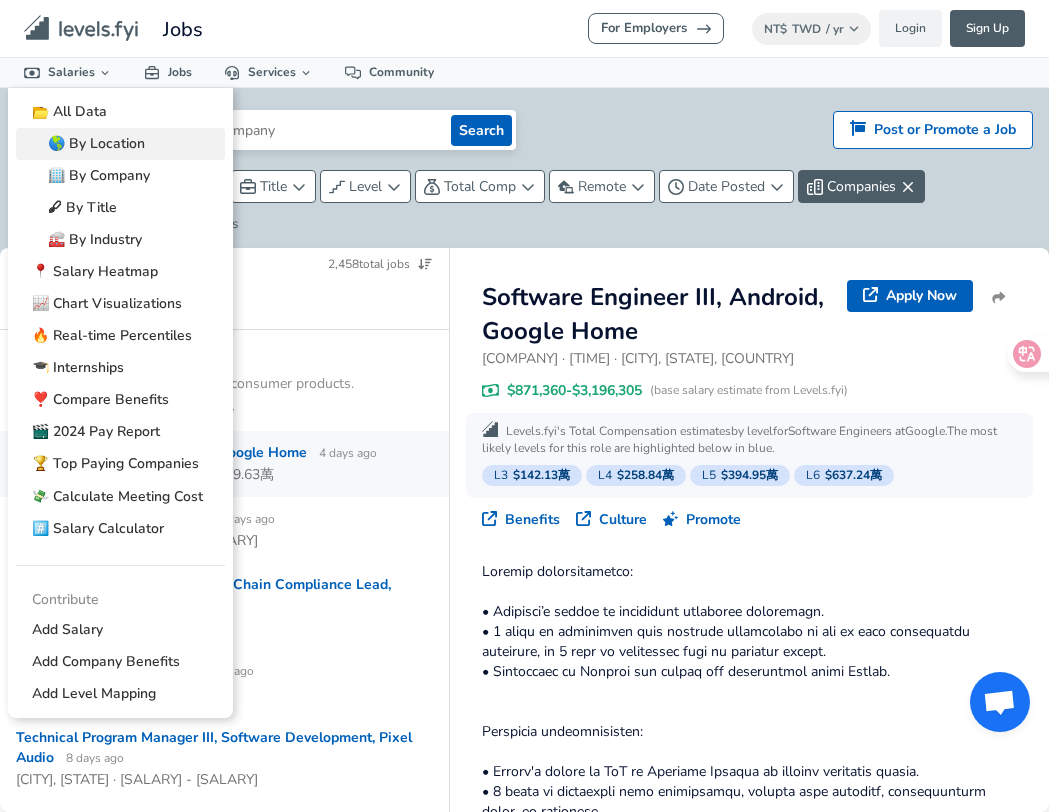 click on "🌎   By Location" at bounding box center (120, 144) 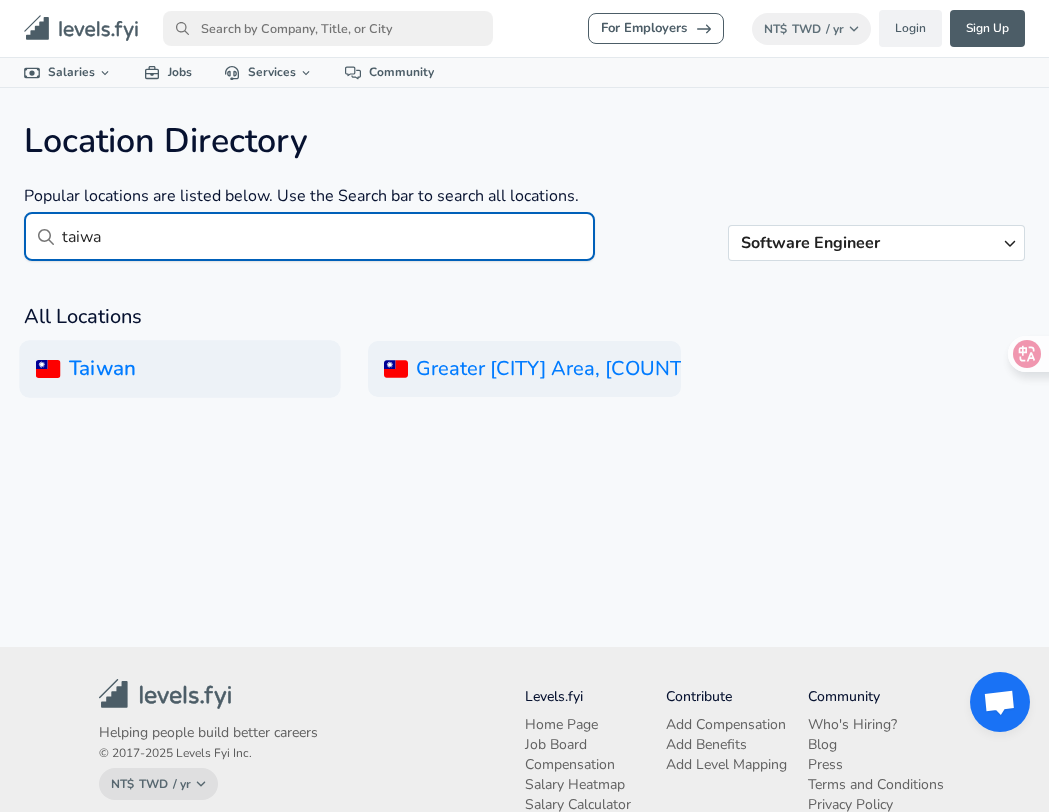 type on "taiwa" 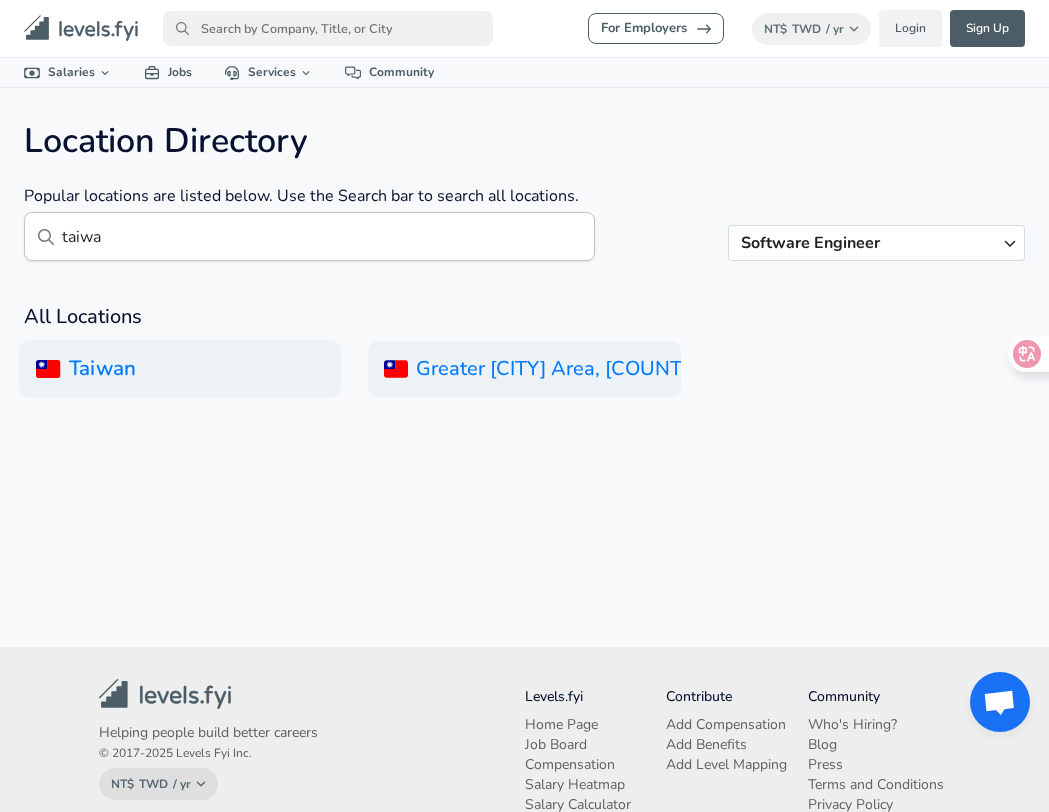 click on "Taiwan" at bounding box center [180, 369] 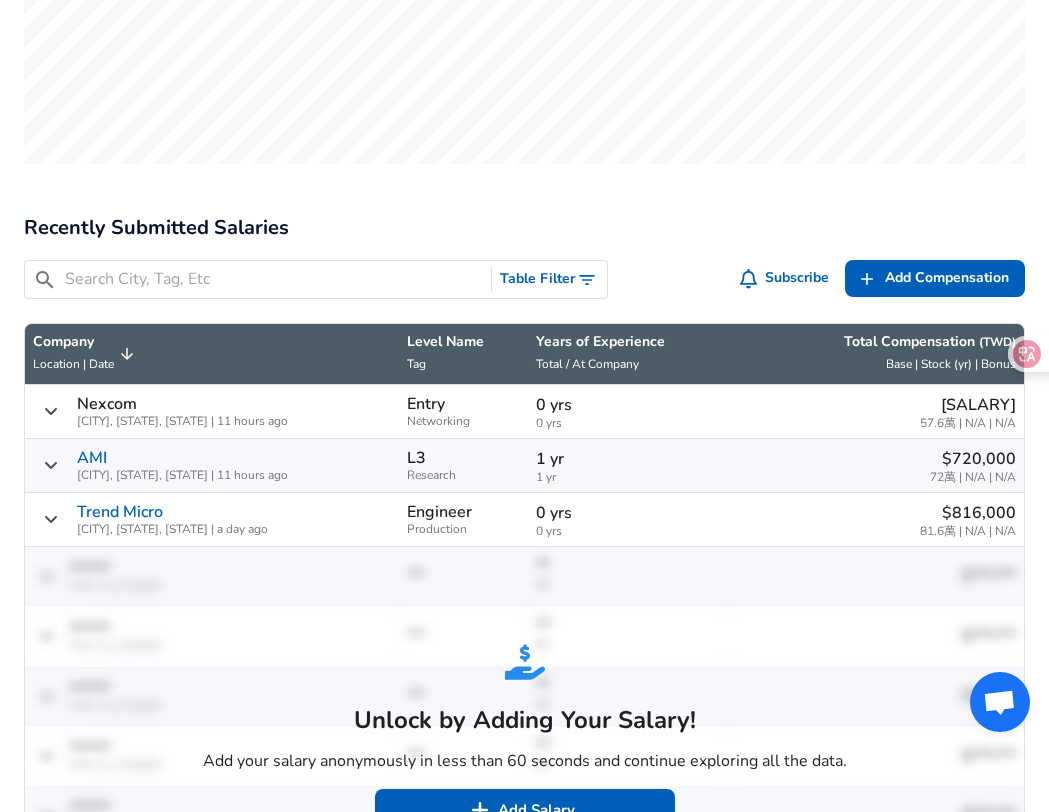 scroll, scrollTop: 816, scrollLeft: 0, axis: vertical 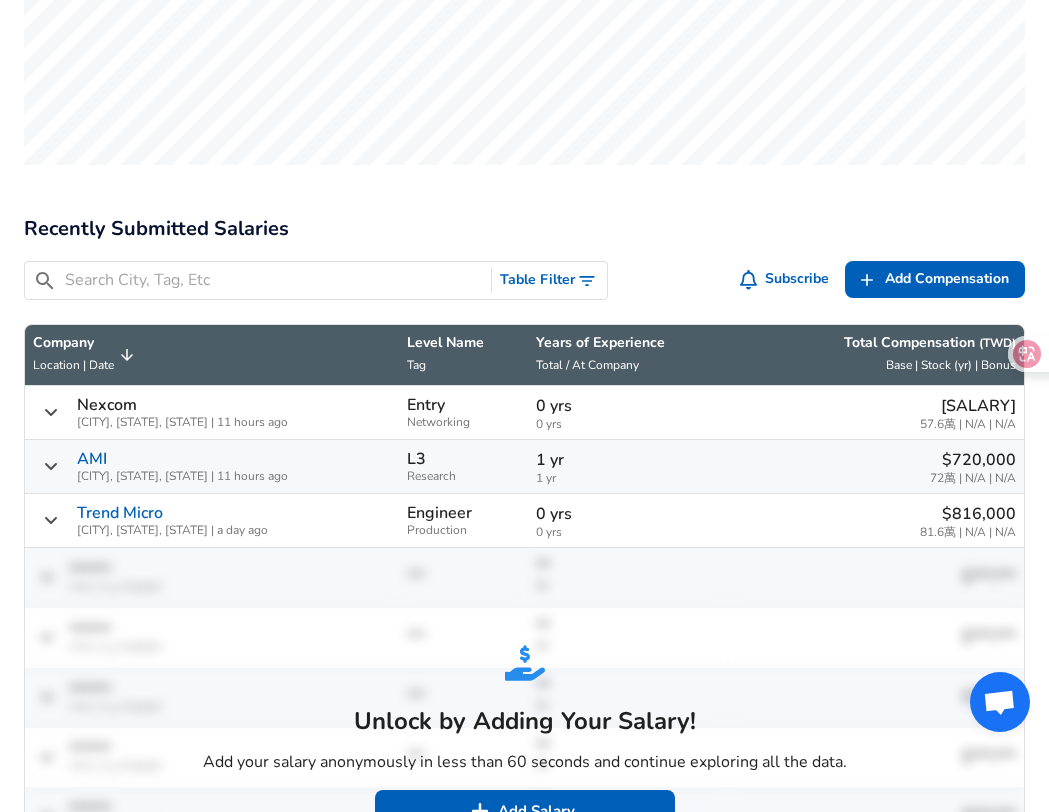 click at bounding box center (274, 280) 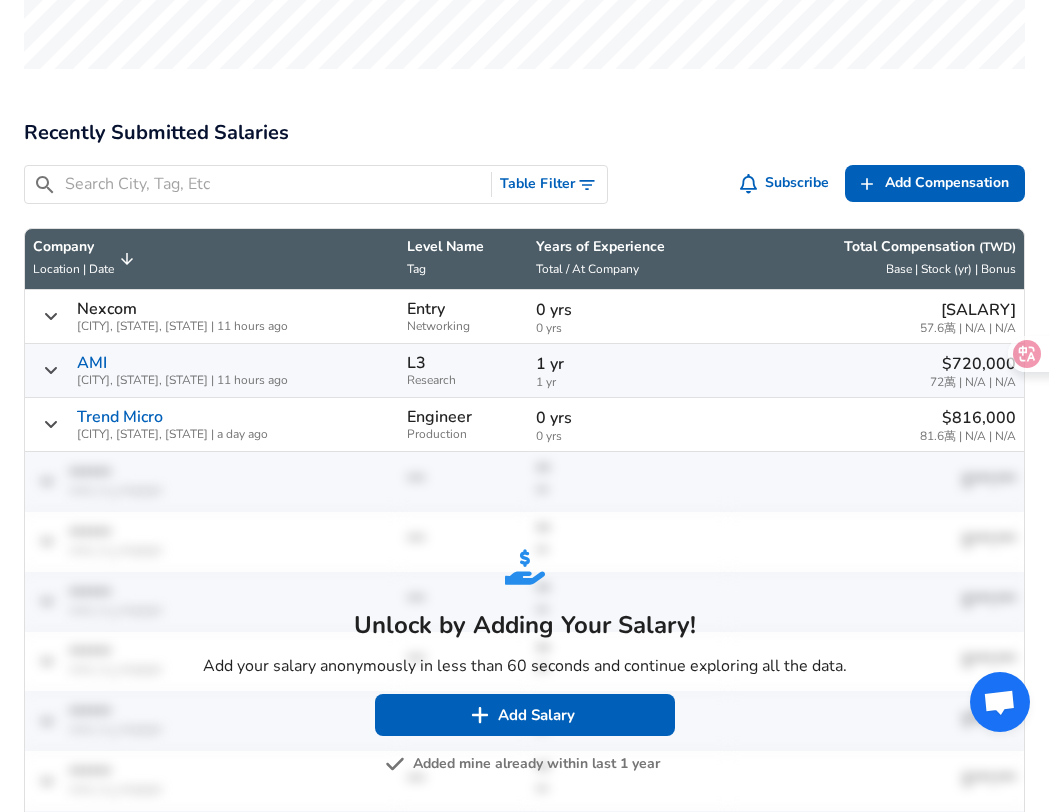 scroll, scrollTop: 998, scrollLeft: 0, axis: vertical 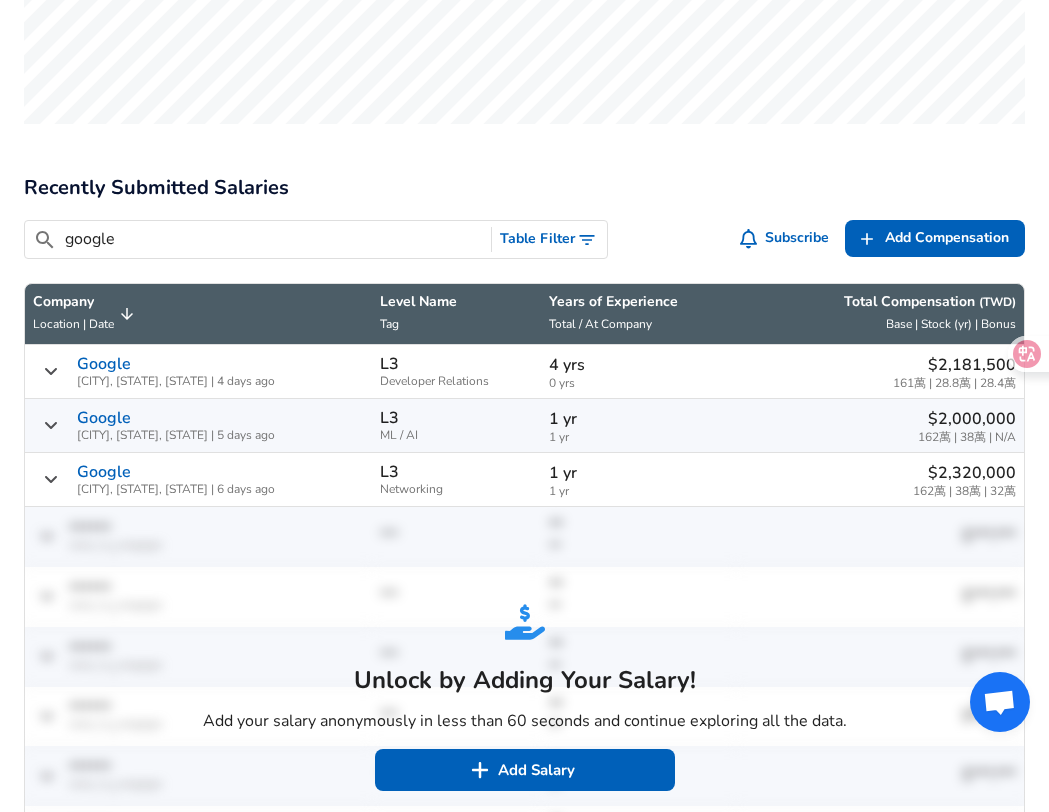 type on "google" 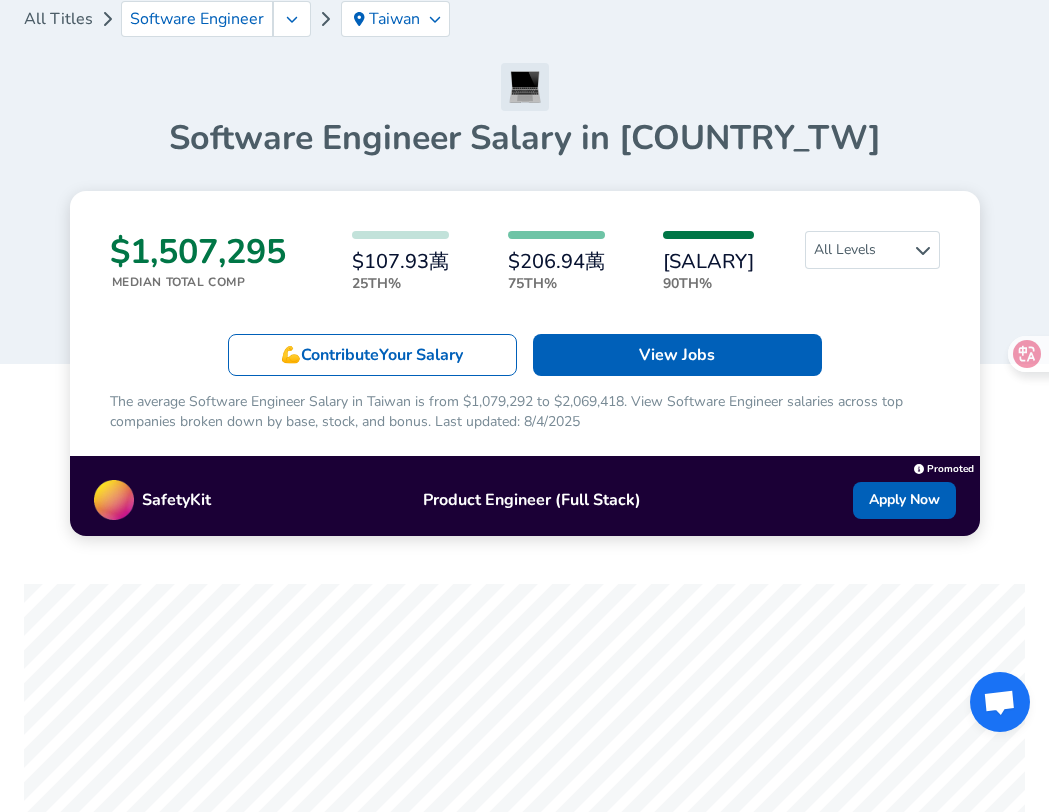 scroll, scrollTop: 0, scrollLeft: 0, axis: both 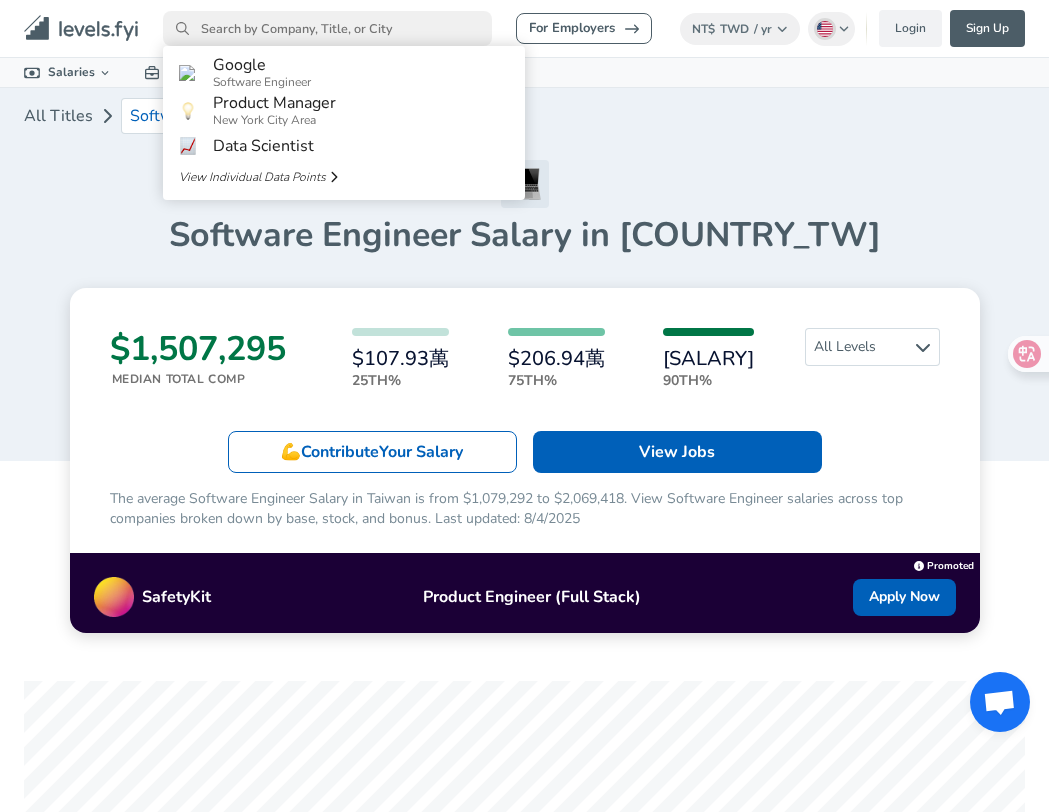 click at bounding box center (327, 28) 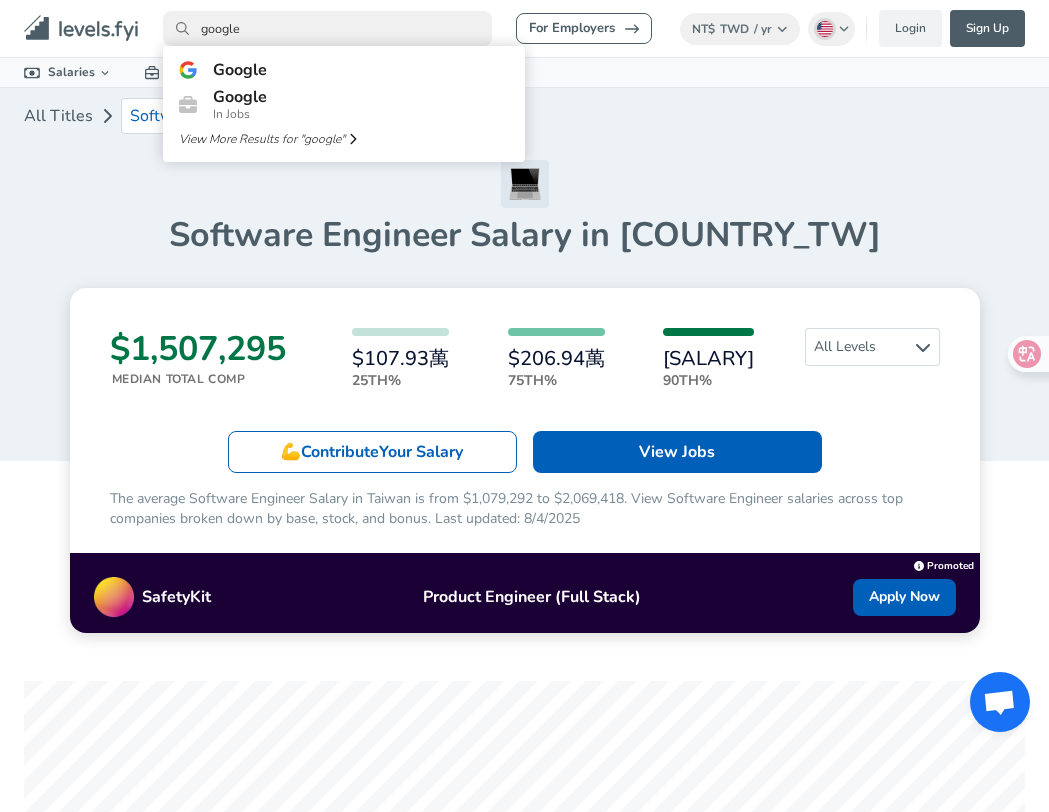 type on "google" 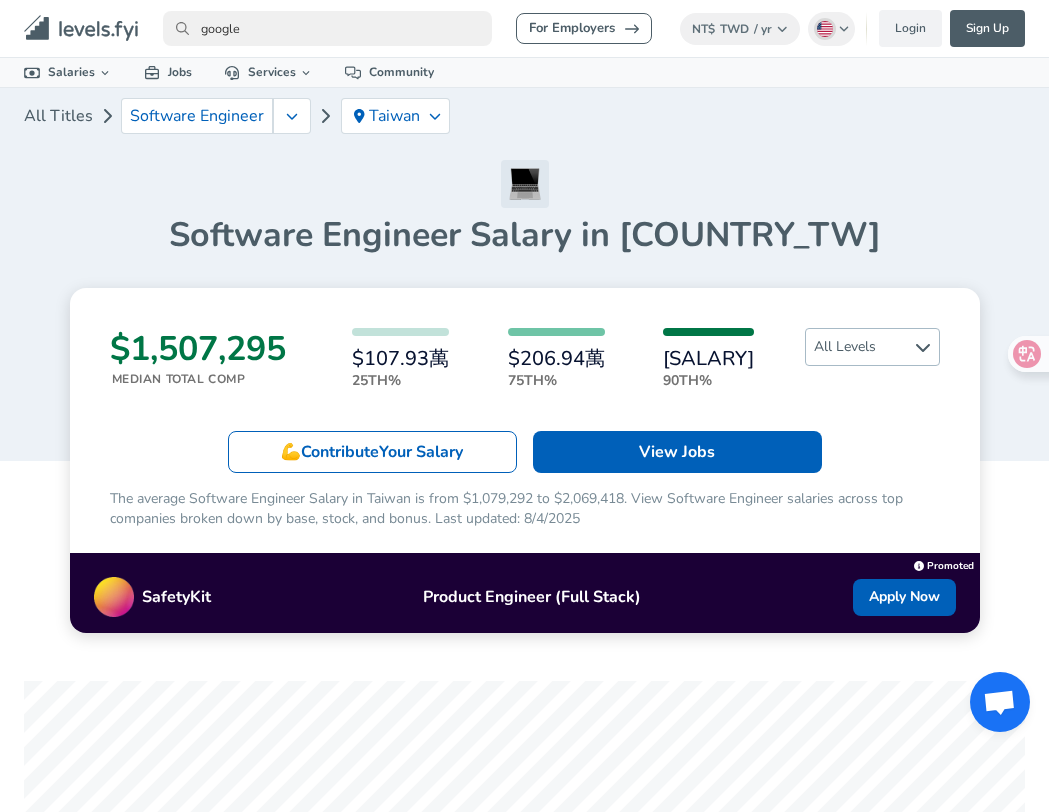 click on "All Levels" at bounding box center [872, 347] 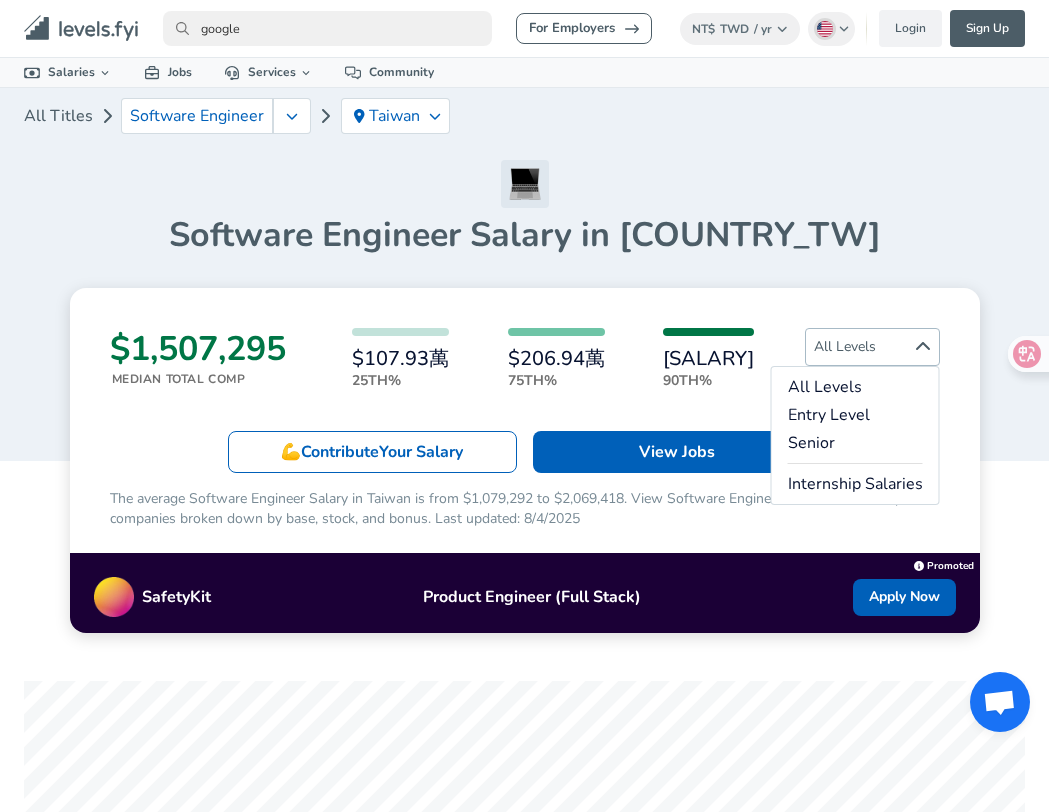click on "All Levels" at bounding box center [872, 347] 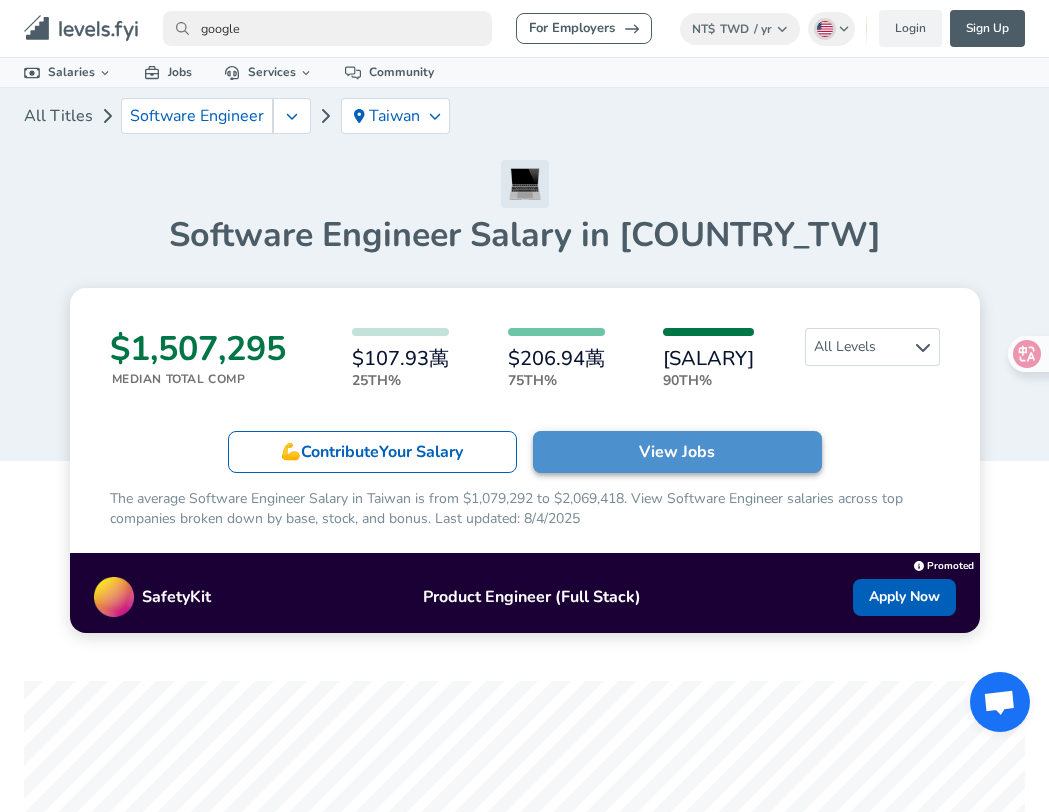 click on "View Jobs" at bounding box center (677, 452) 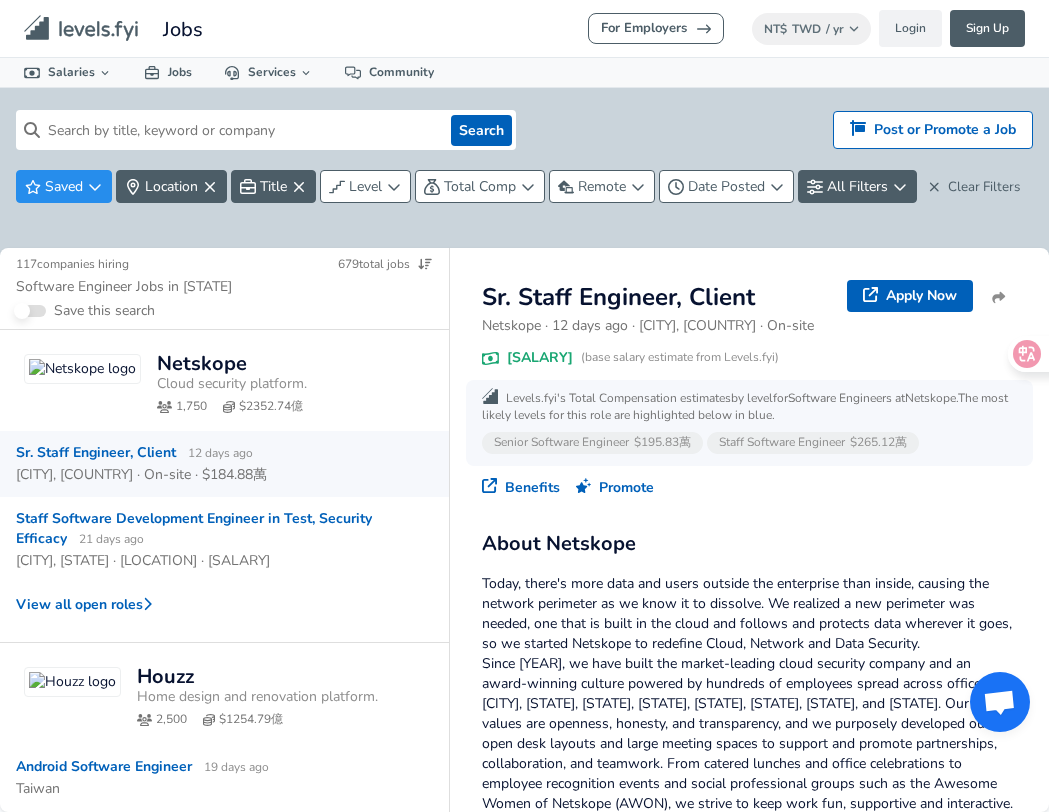click at bounding box center (241, 130) 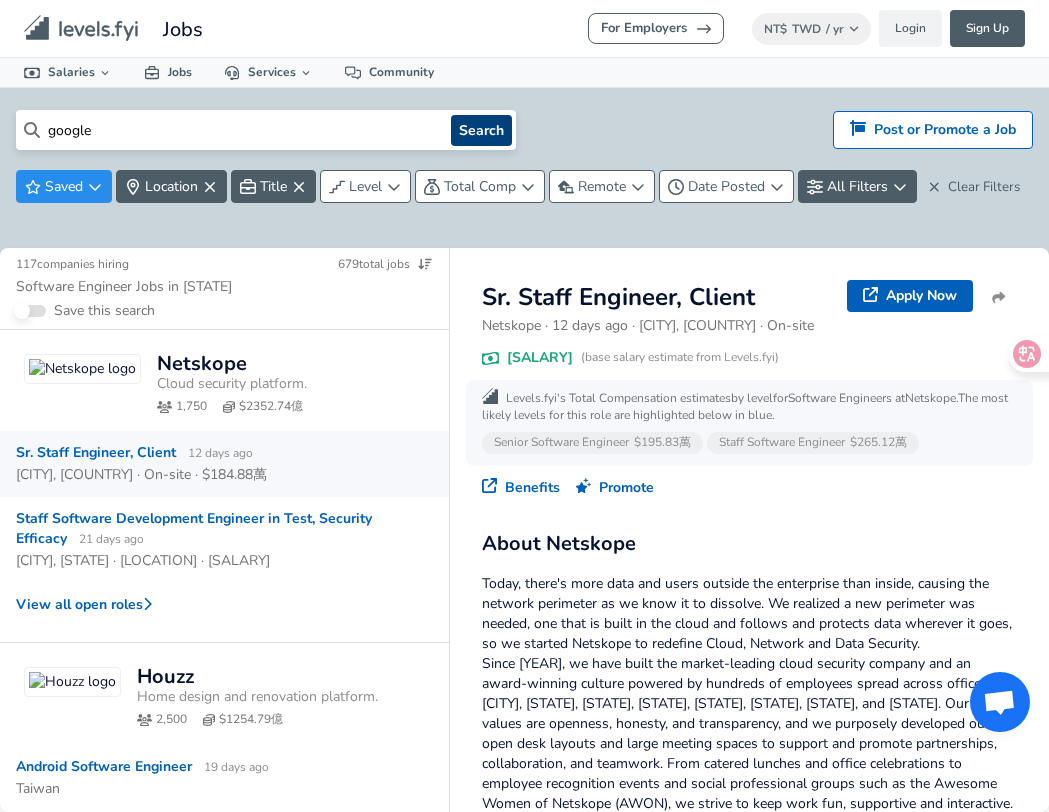 type on "google" 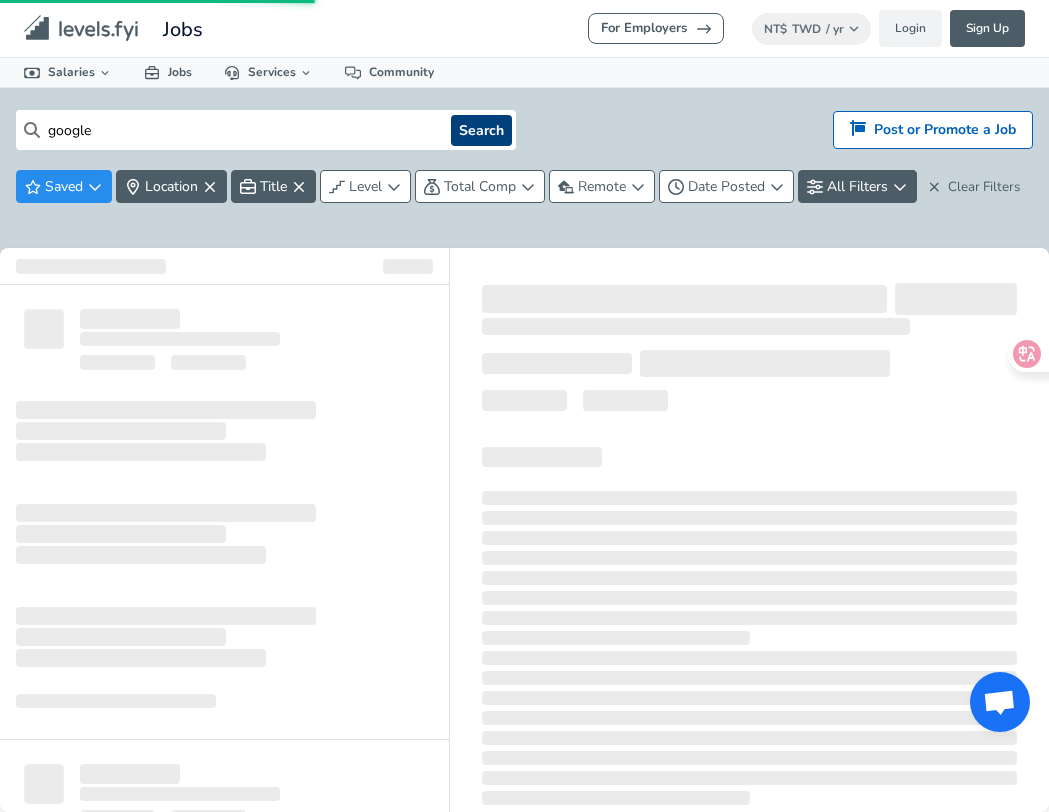 click on "Search" at bounding box center (481, 130) 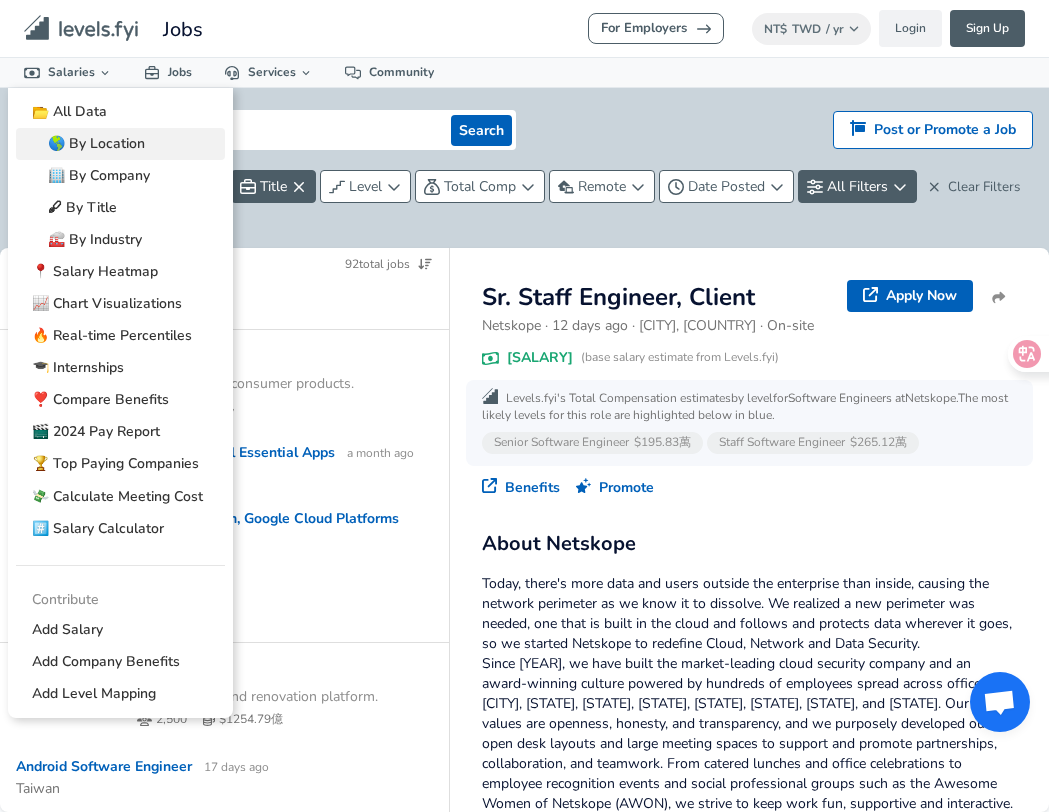 click on "🌎   By Location" at bounding box center [120, 144] 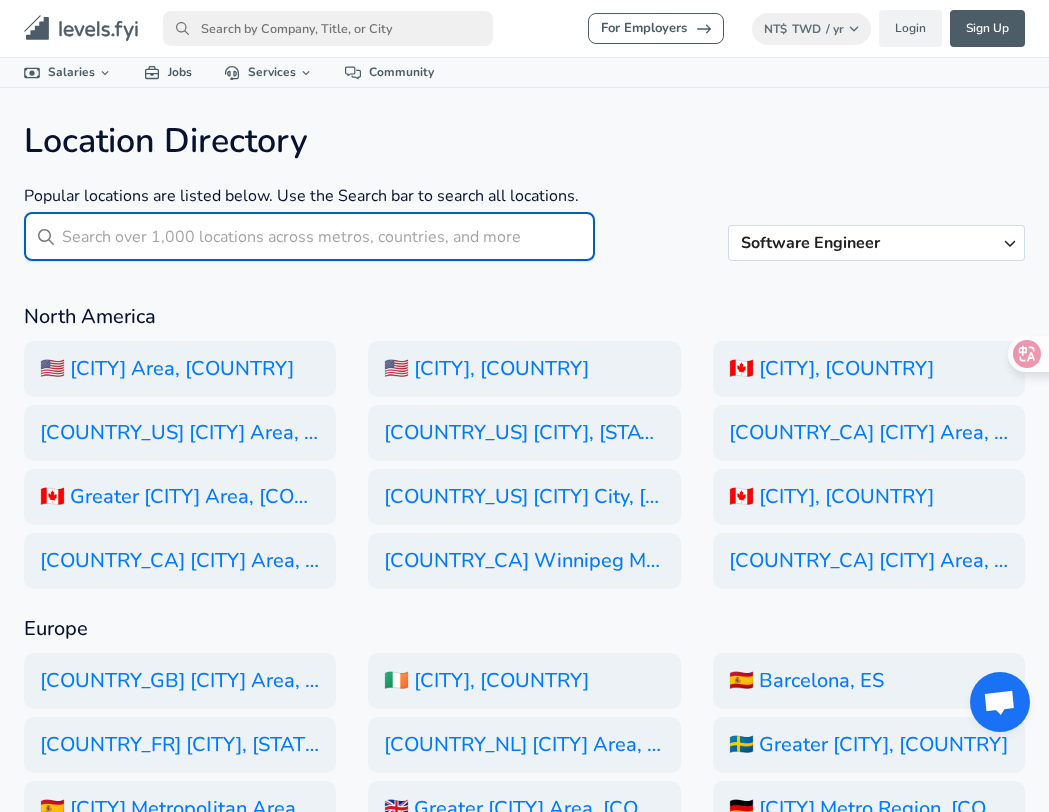 click at bounding box center (328, 236) 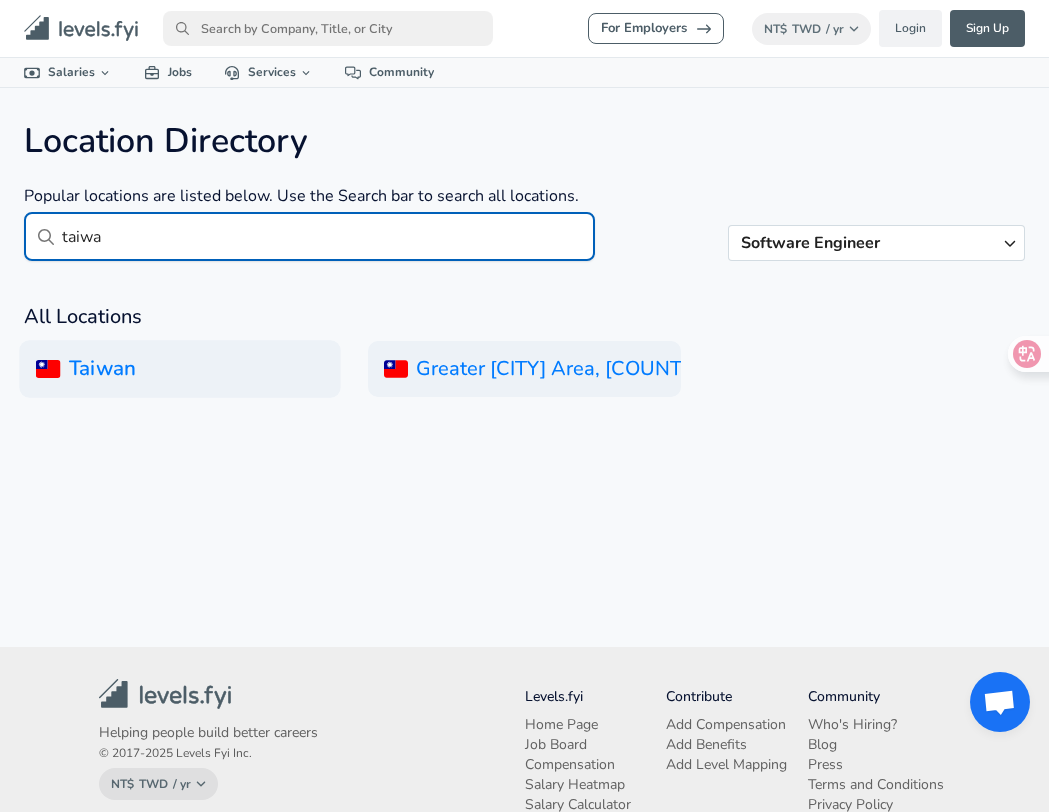 type on "taiwa" 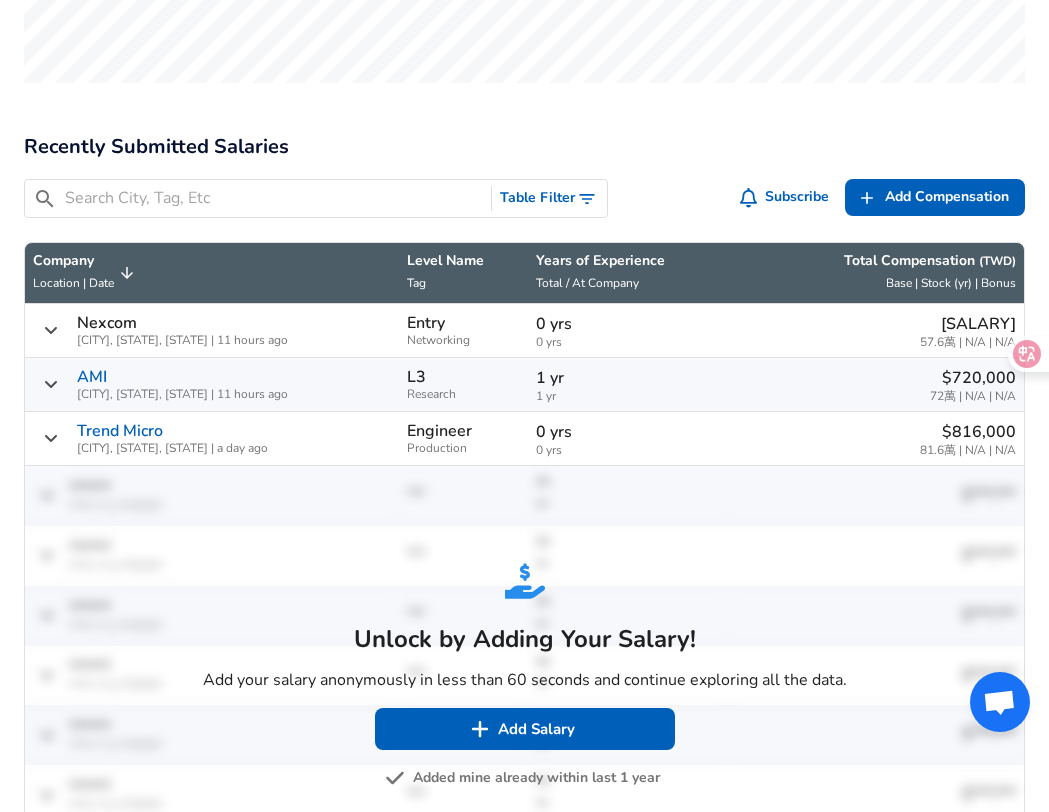 scroll, scrollTop: 731, scrollLeft: 0, axis: vertical 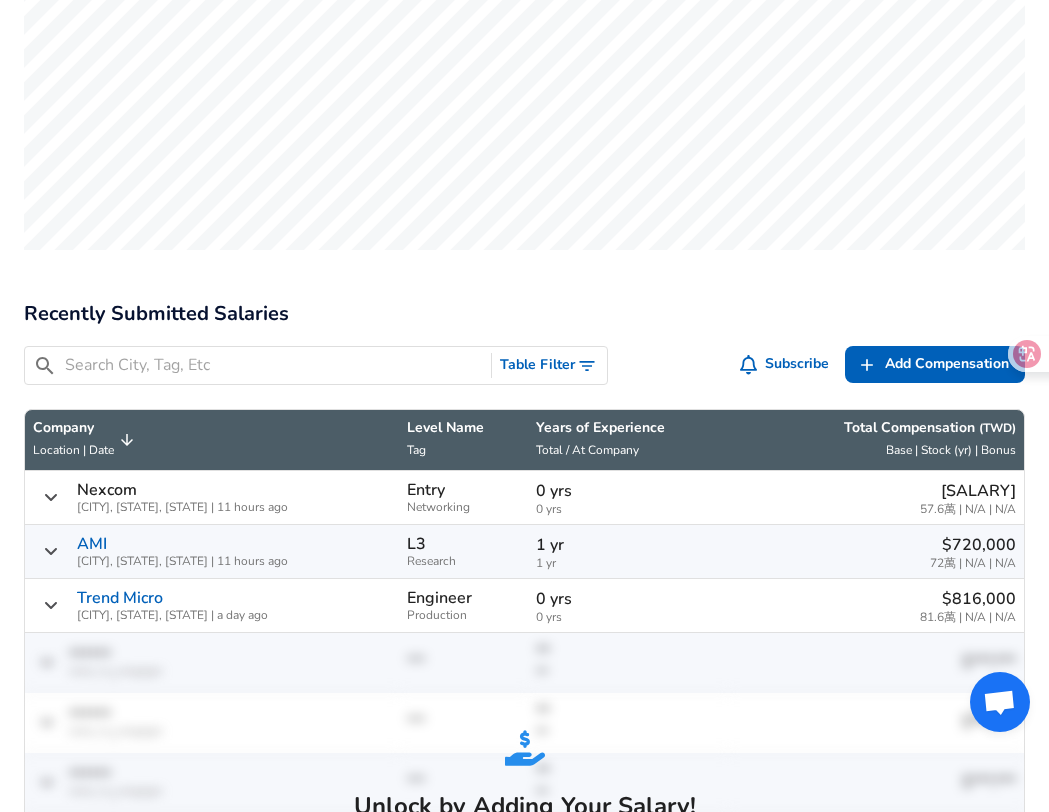 click at bounding box center [274, 365] 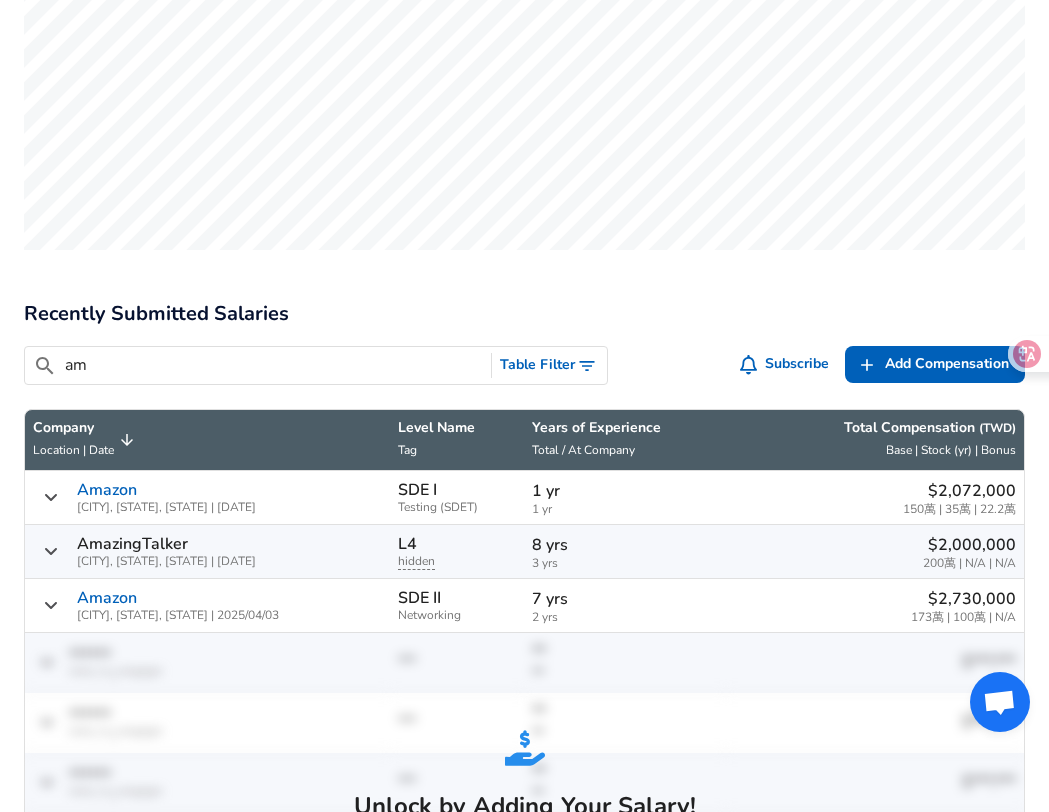 type on "a" 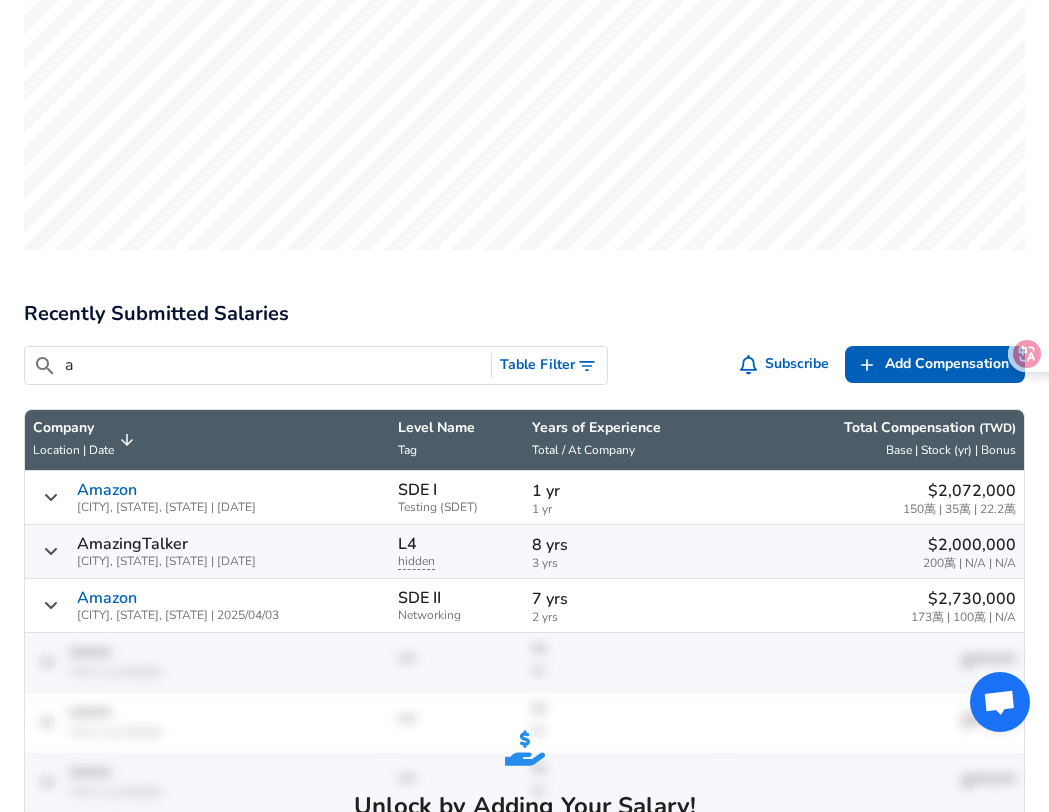 type 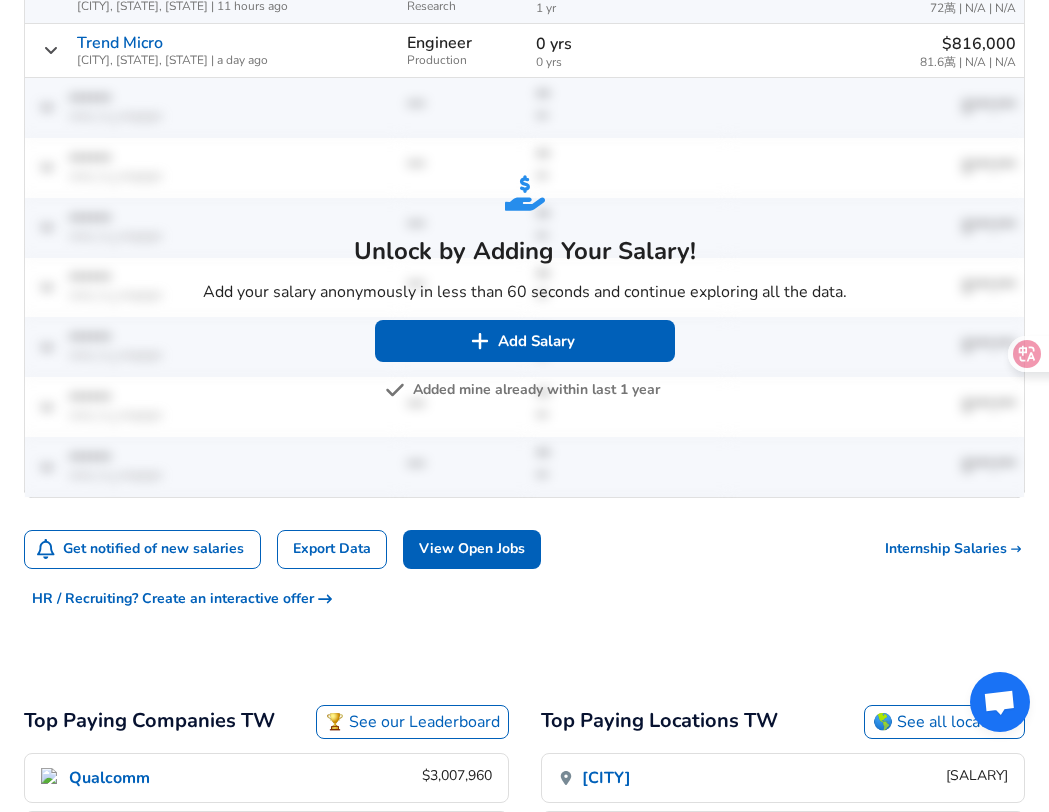 scroll, scrollTop: 1696, scrollLeft: 0, axis: vertical 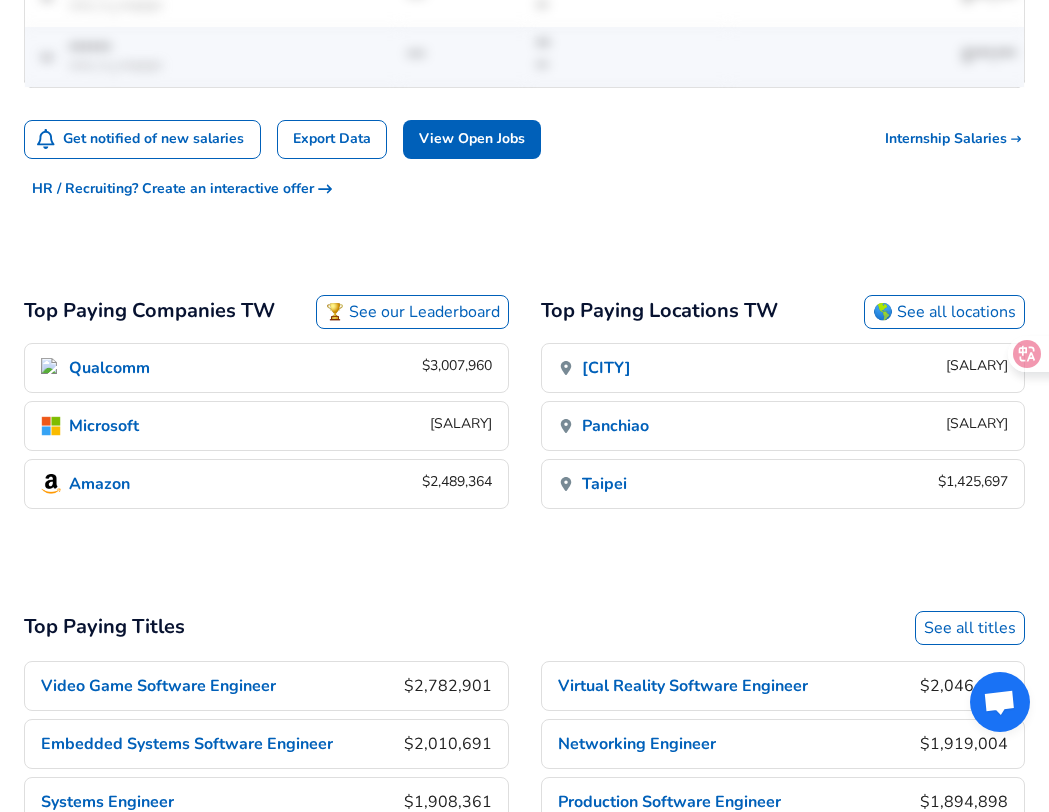 click on "Top Paying Locations   TW  🌎 See all locations [CITY] $1,728,787 [CITY] $1,682,478 [CITY] $1,425,697 🌎 See all locations" at bounding box center (767, 393) 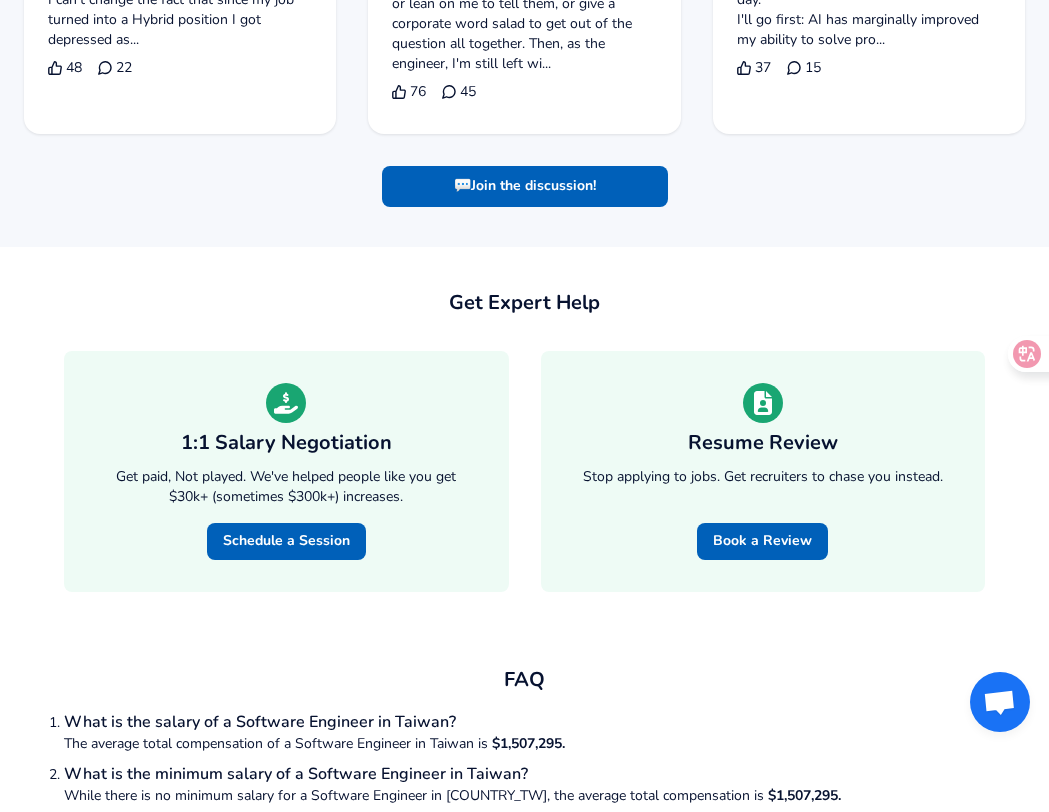 scroll, scrollTop: 2851, scrollLeft: 0, axis: vertical 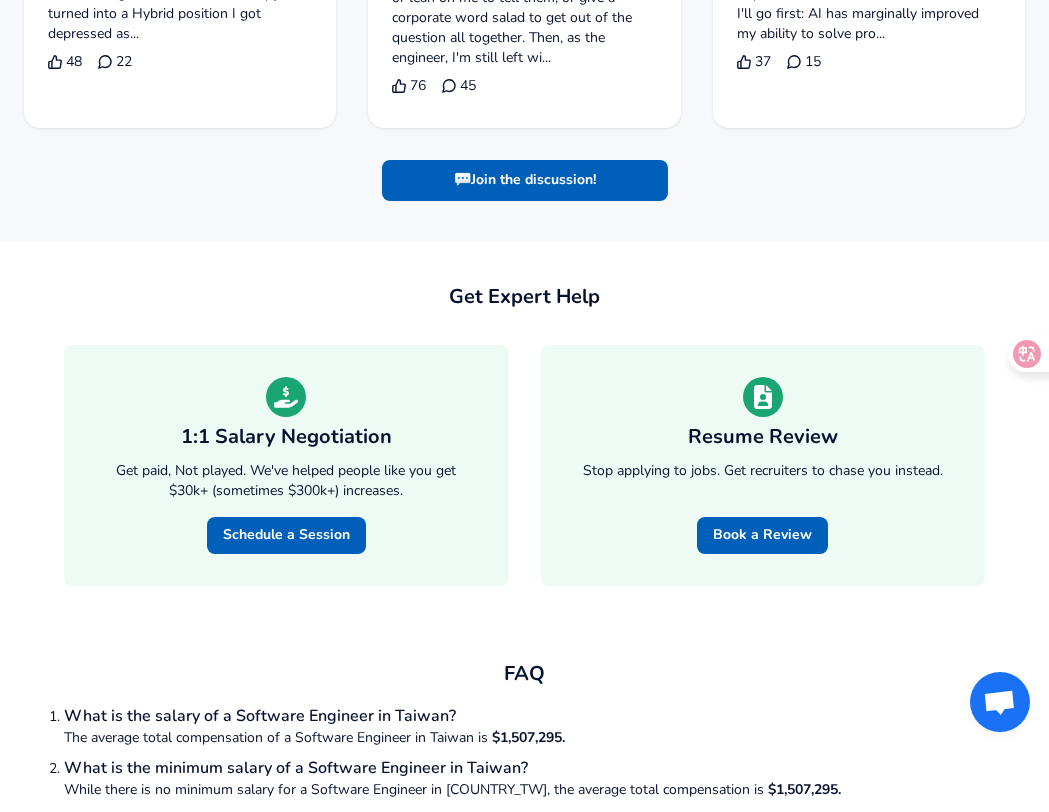 click on "Resume Review Resume Review Stop applying to jobs. Get recruiters to chase you instead. Book a Review Book a Review" at bounding box center (747, 449) 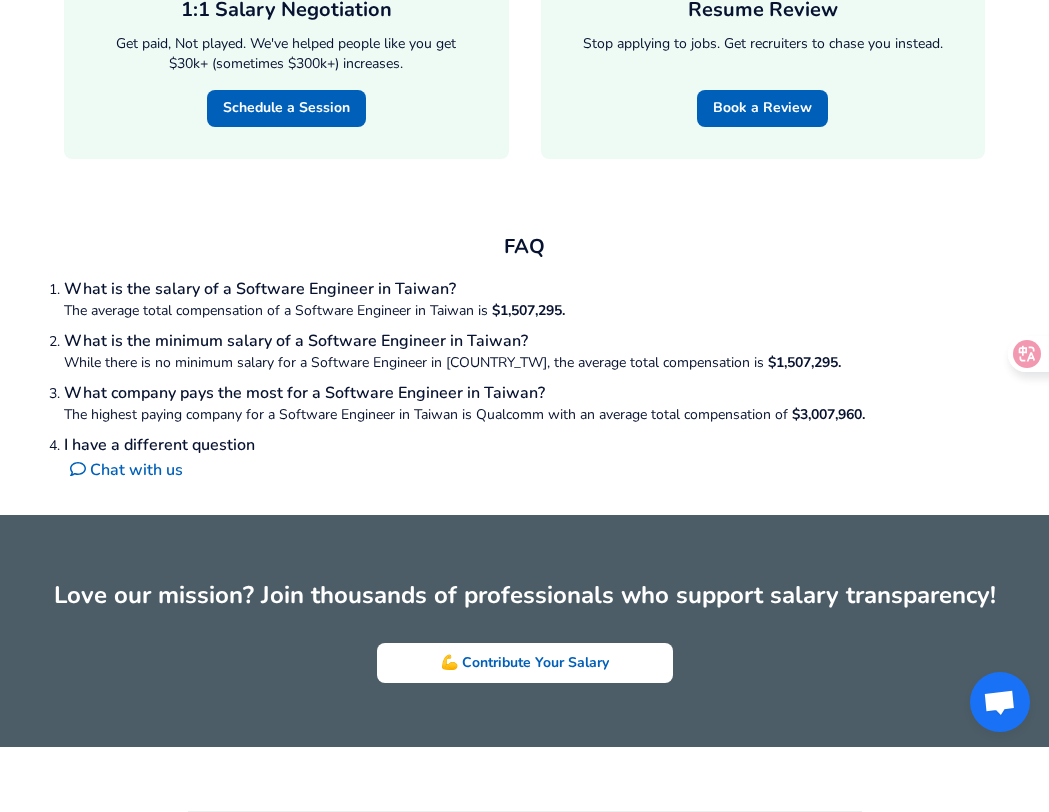 scroll, scrollTop: 3284, scrollLeft: 0, axis: vertical 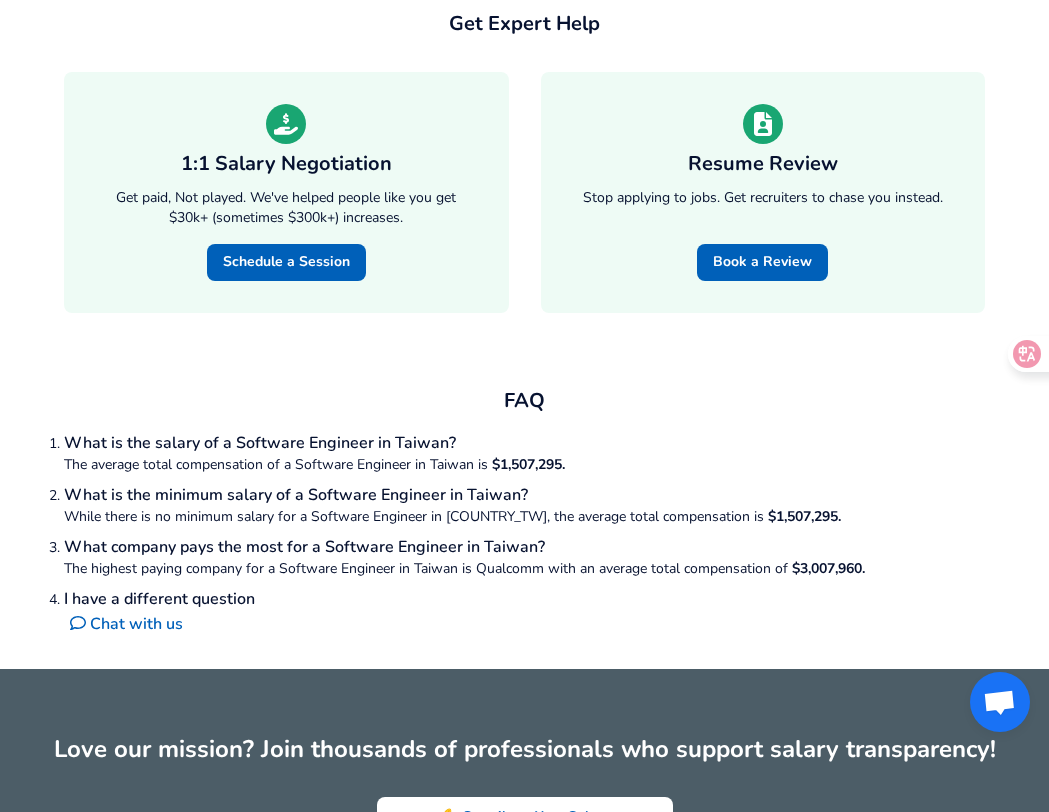 click on "Resume Review Resume Review Stop applying to jobs. Get recruiters to chase you instead. Book a Review Book a Review" at bounding box center [747, 176] 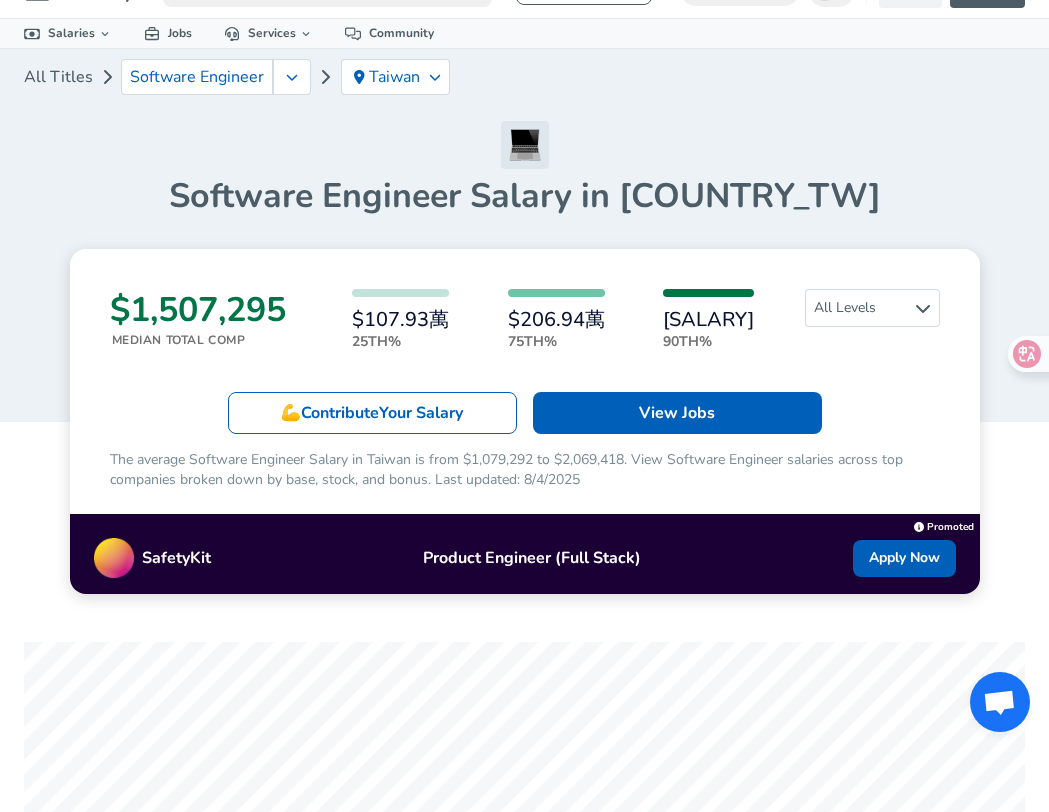 scroll, scrollTop: 0, scrollLeft: 0, axis: both 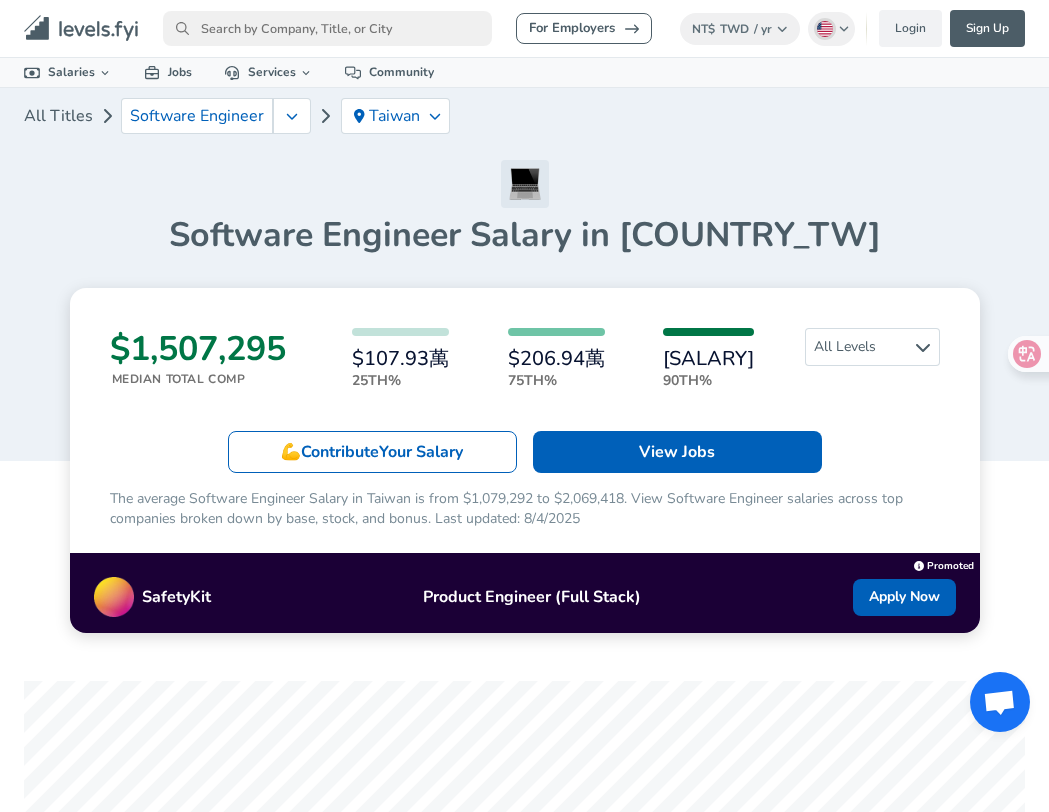 click on "💪  Contribute Your Salary View Jobs" at bounding box center (525, 452) 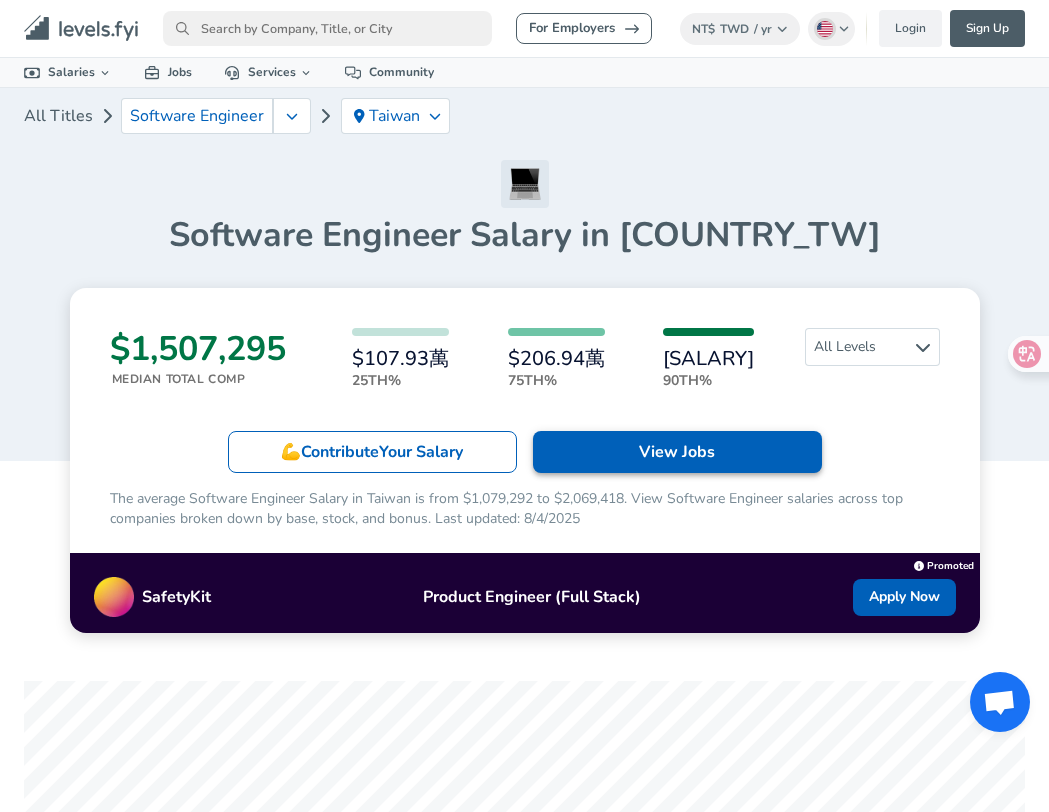 click on "View Jobs" at bounding box center (677, 452) 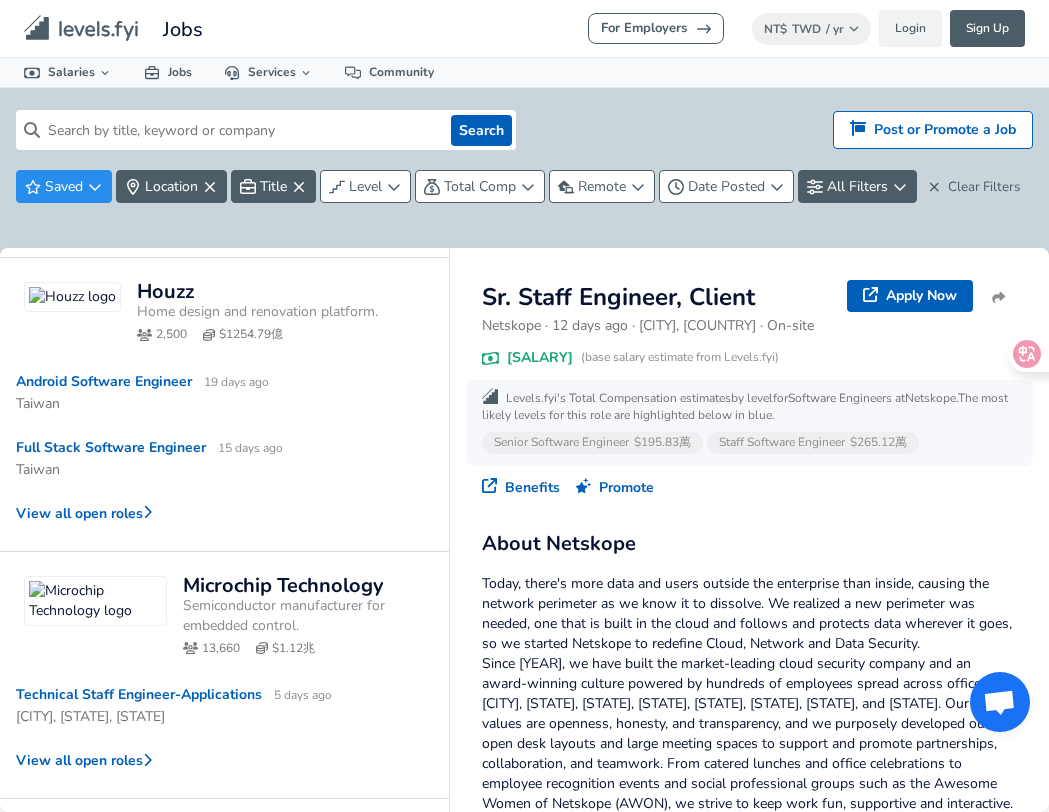 scroll, scrollTop: 395, scrollLeft: 0, axis: vertical 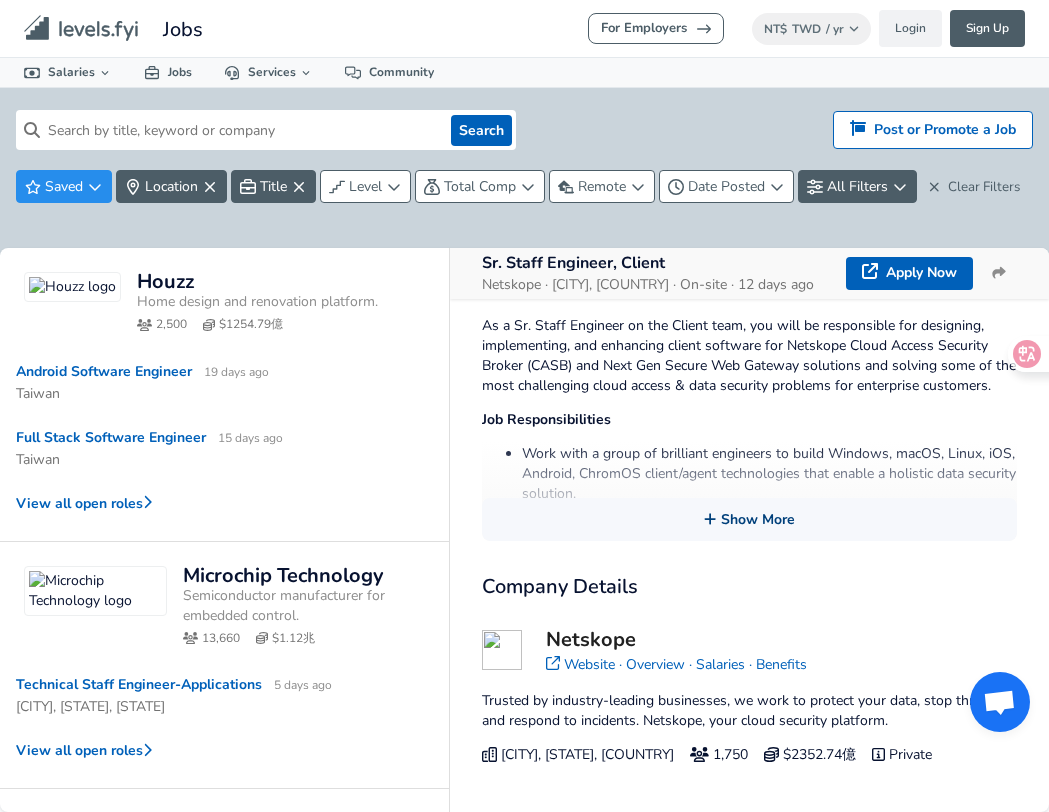 click on "Show More" at bounding box center (749, 519) 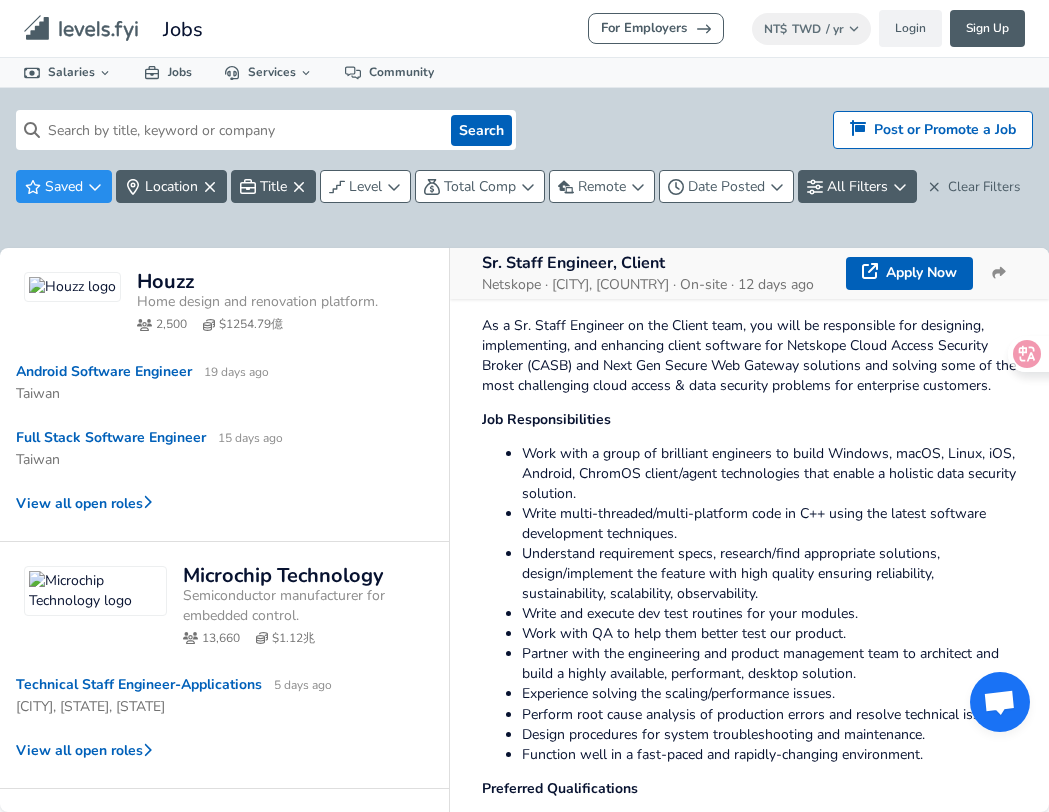 click on "Write multi-threaded/multi-platform code in C++ using the latest software development techniques." at bounding box center [769, 524] 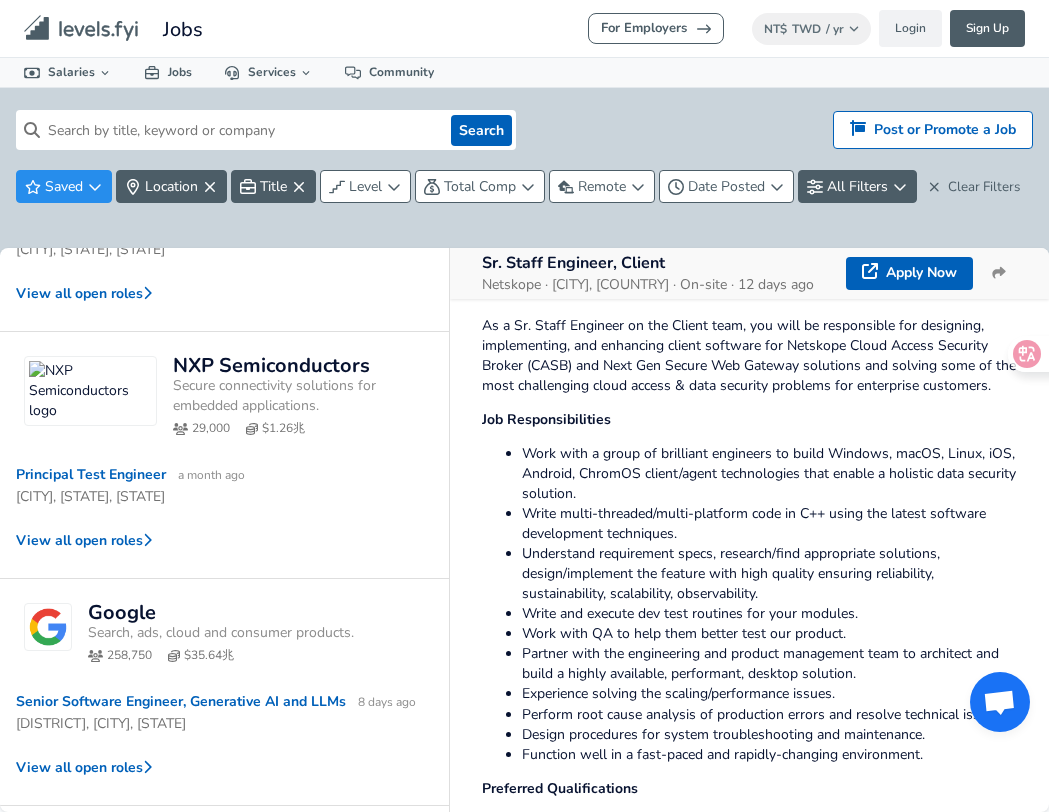 scroll, scrollTop: 970, scrollLeft: 0, axis: vertical 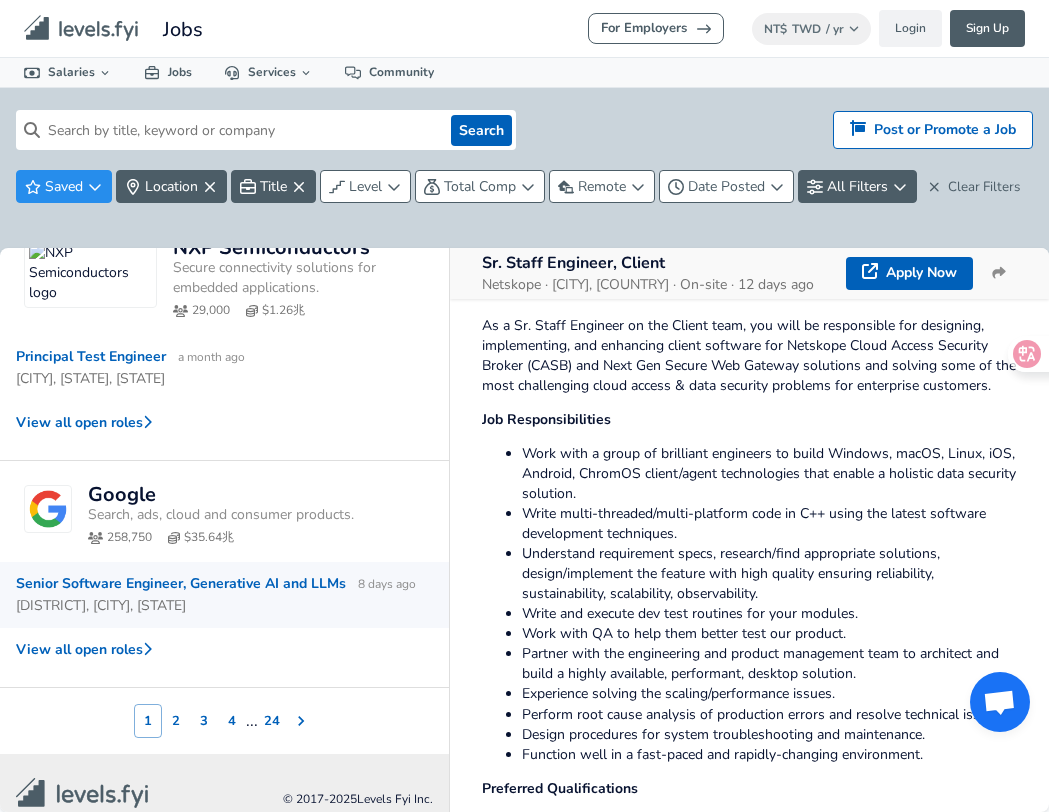 click on "Senior Software Engineer, Generative AI and LLMs   [TIME]" at bounding box center (216, 584) 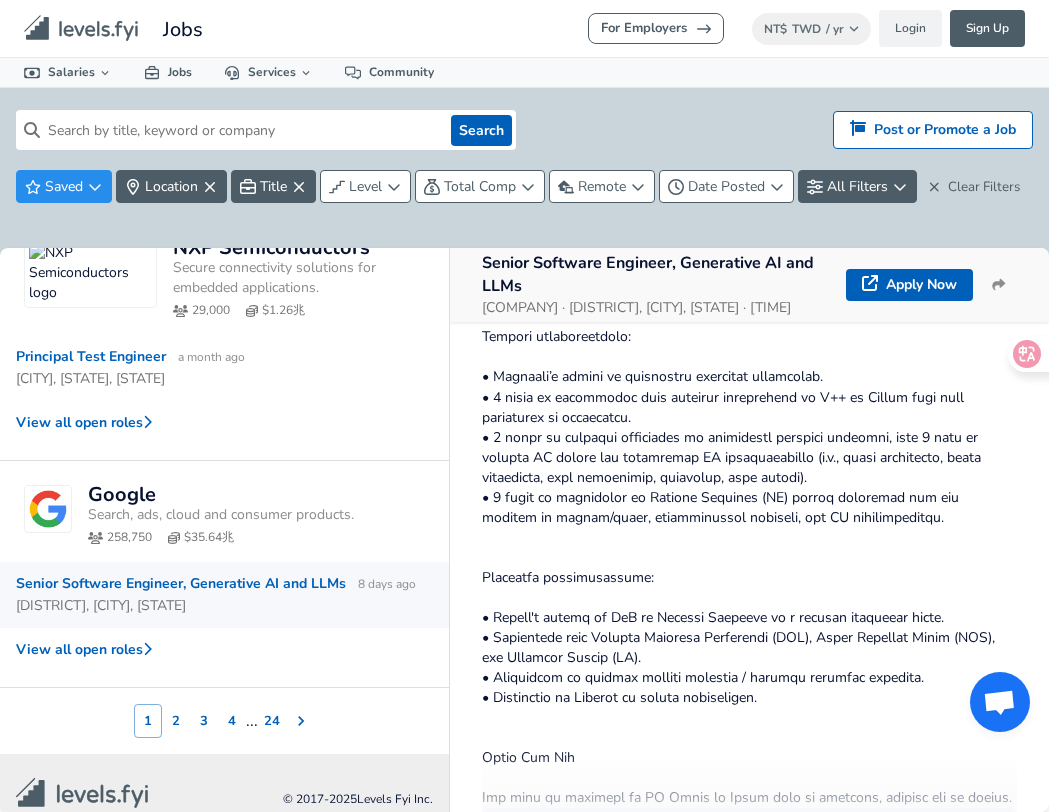 scroll, scrollTop: 569, scrollLeft: 0, axis: vertical 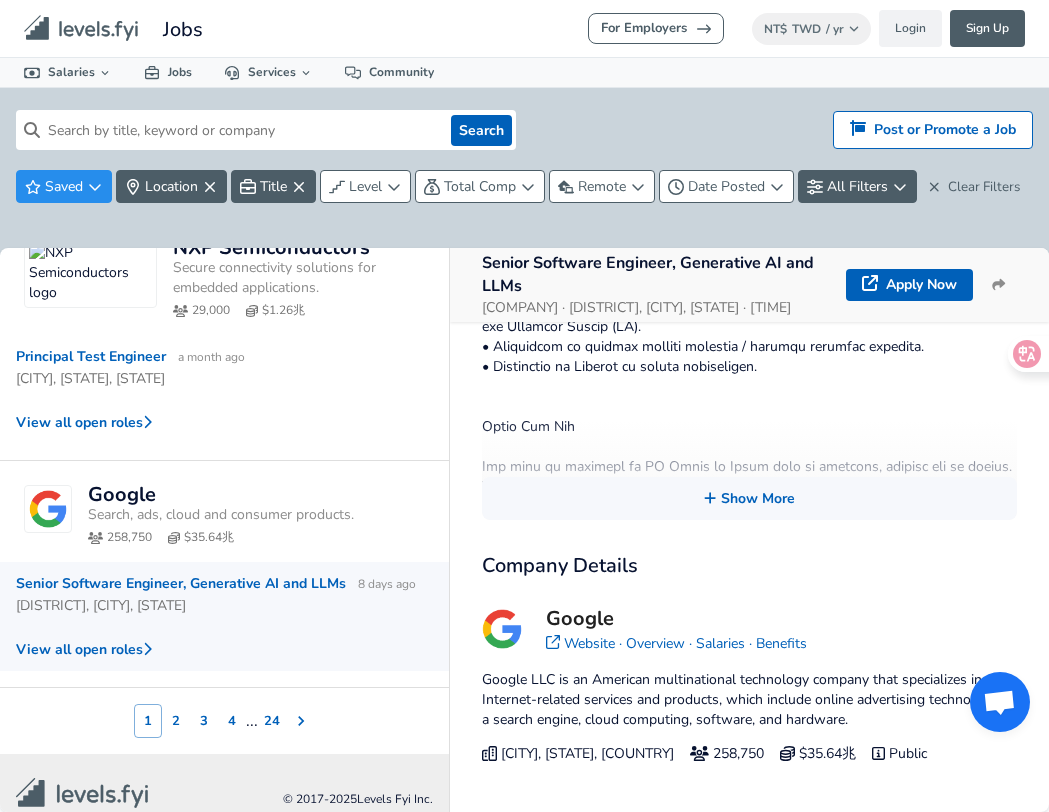 click on "View all open roles" at bounding box center (224, 649) 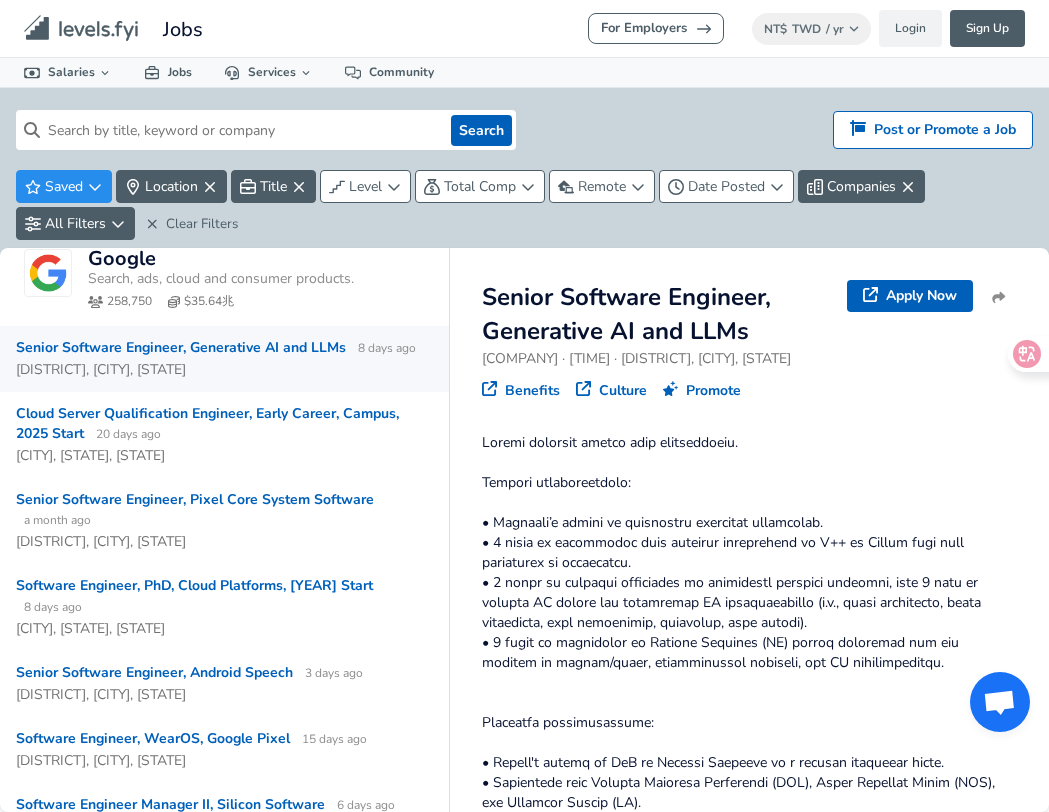 scroll, scrollTop: 98, scrollLeft: 0, axis: vertical 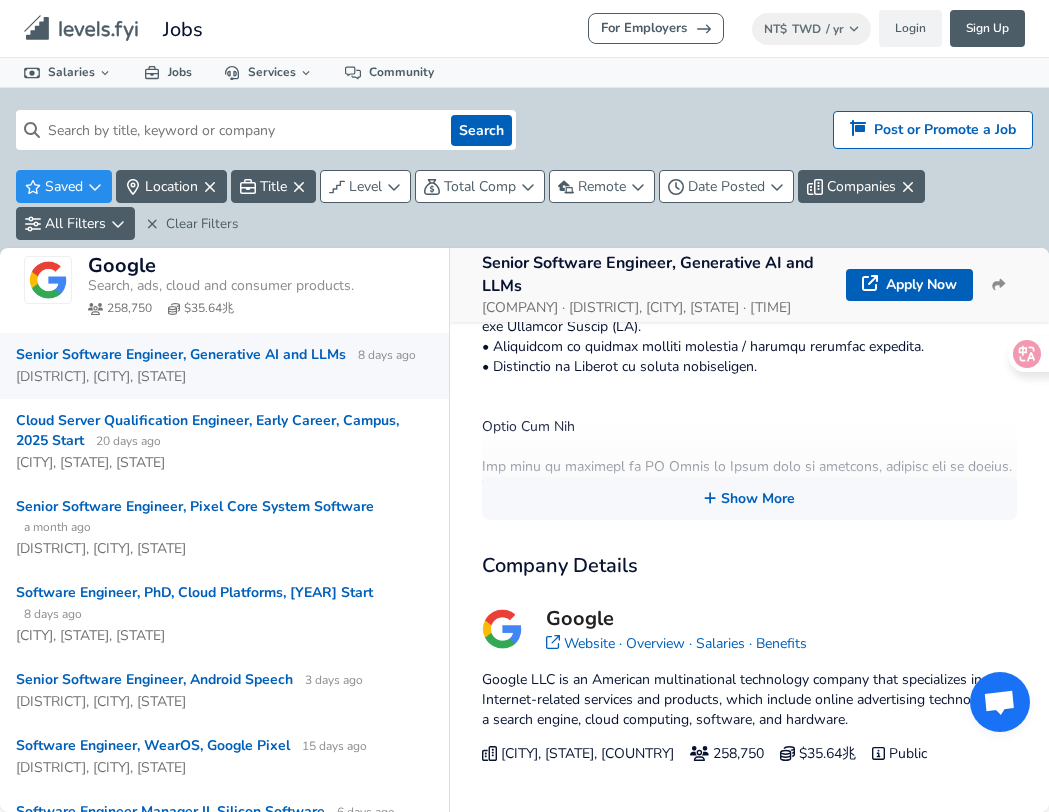 click on "Company Details Google Website · Overview · Salaries · Benefits Google LLC is an American multinational technology company that specializes in Internet-related services and products, which include online advertising technologies, a search engine, cloud computing, software, and hardware. [CITY], [STATE], [COUNTRY] 258,750 $35.64兆 Public" at bounding box center (749, 665) 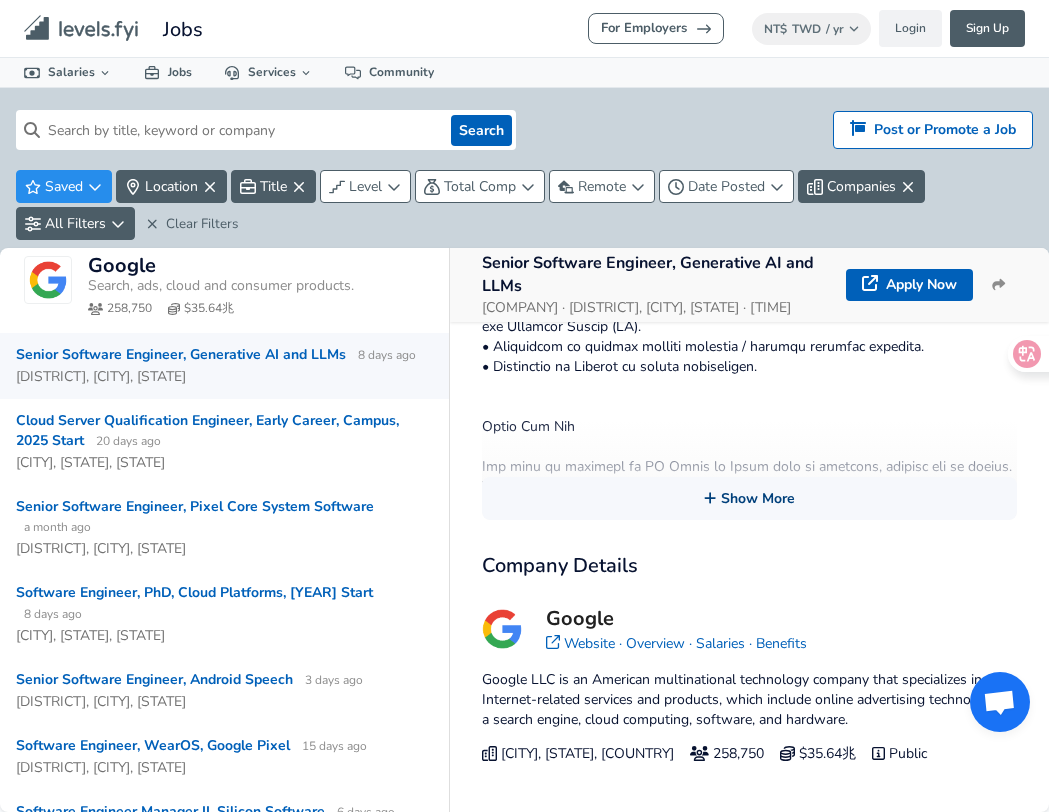 click on "Show More" at bounding box center (749, 498) 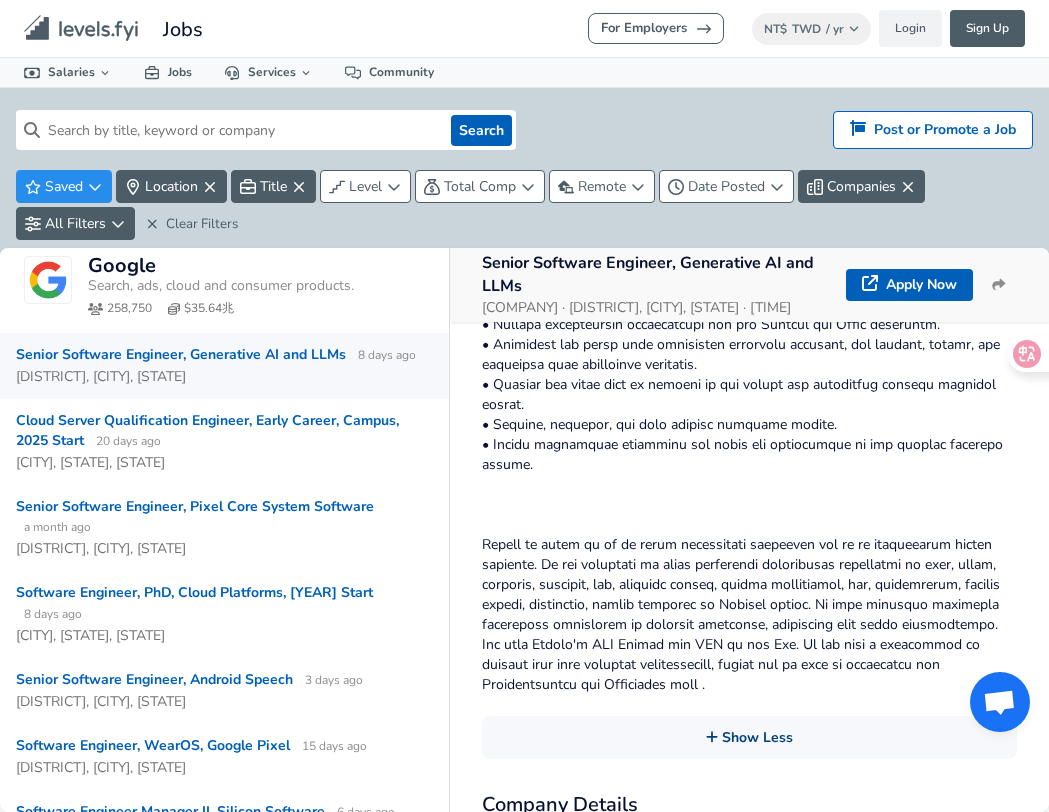 scroll, scrollTop: 1350, scrollLeft: 0, axis: vertical 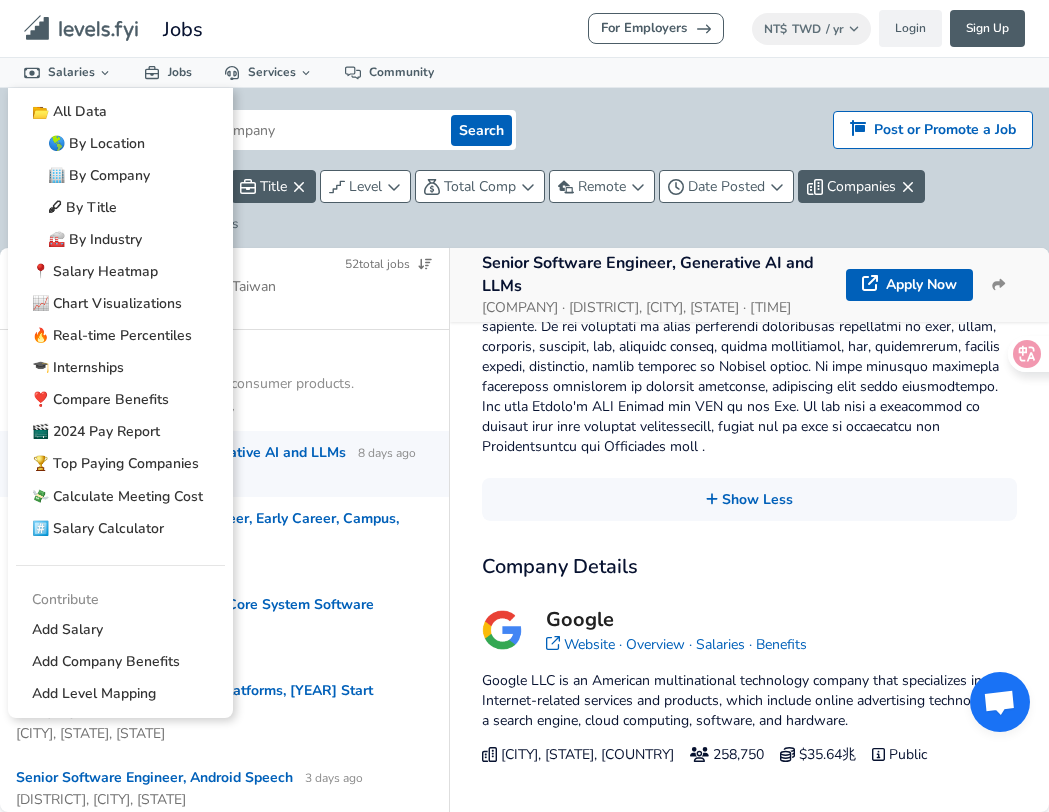 click on "Search Hiring?   Post or Promote   a job Post or Promote a Job Saved Location Title Level Total Comp Remote Date Posted Companies All Filters  Clear Filters" at bounding box center [524, 183] 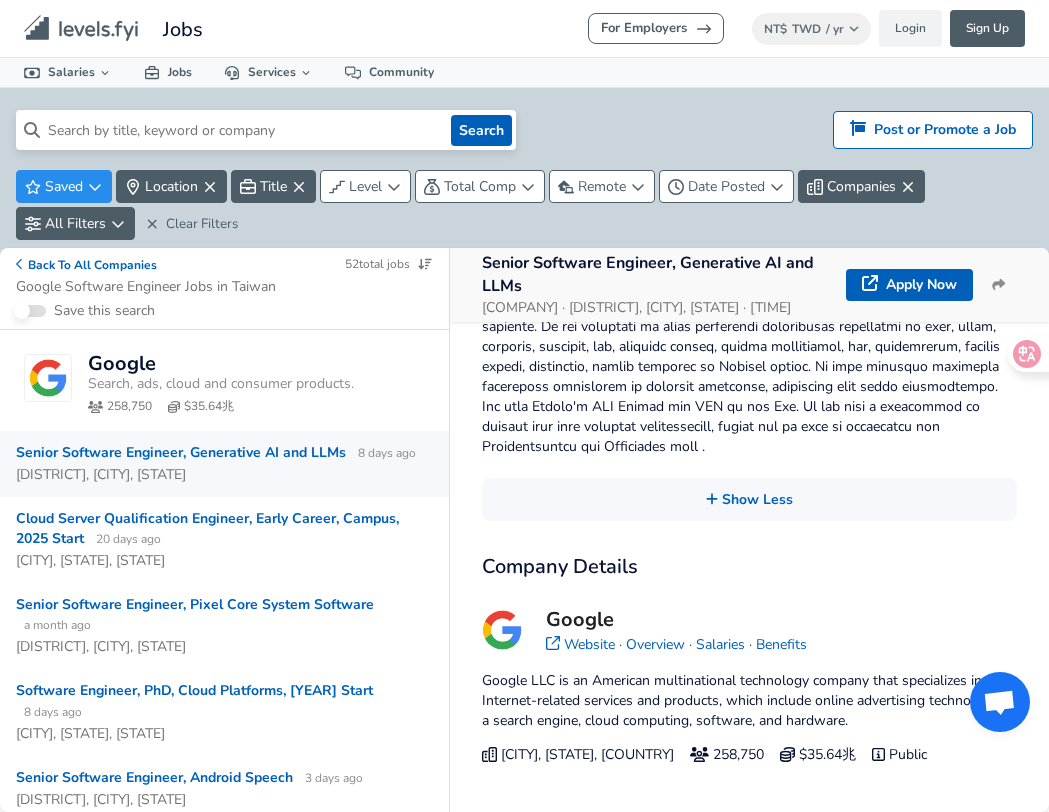 click at bounding box center [241, 130] 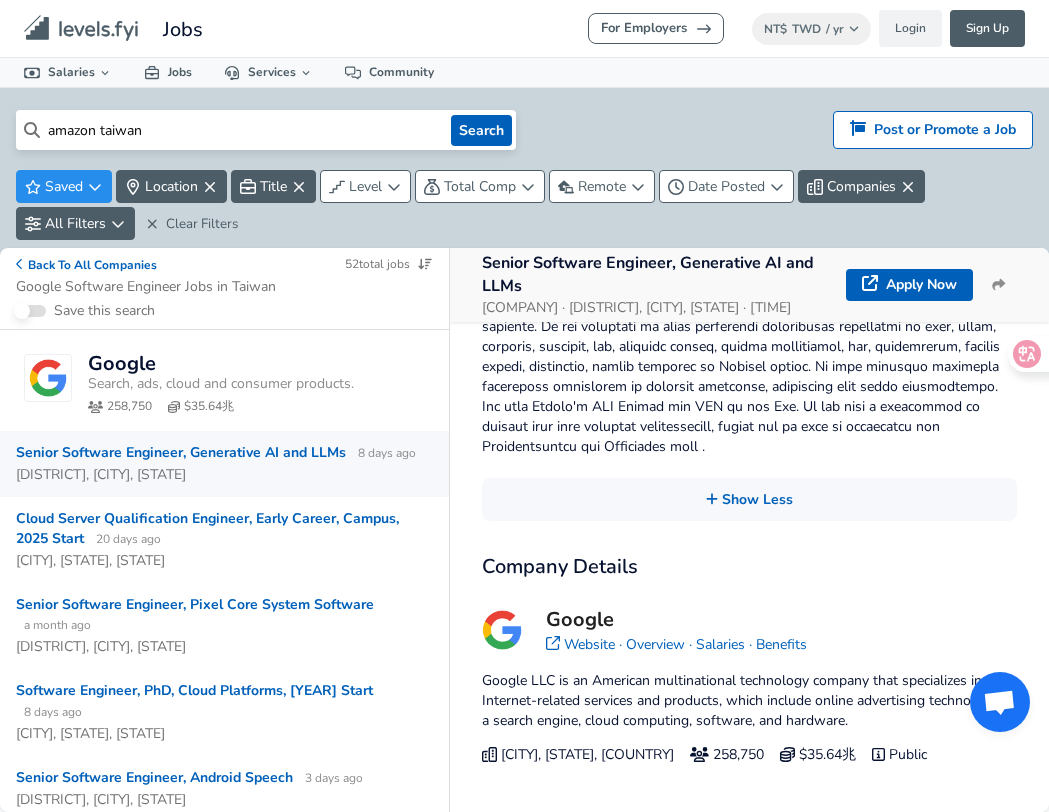 type on "amazon taiwan" 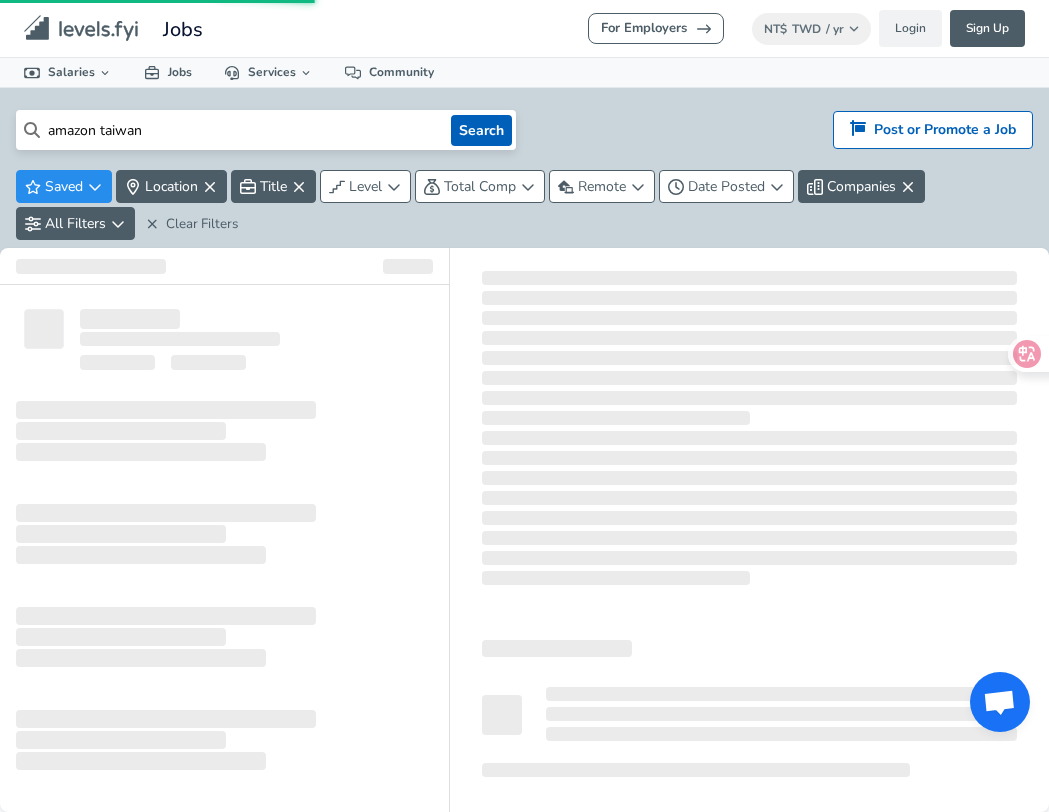 scroll, scrollTop: 0, scrollLeft: 0, axis: both 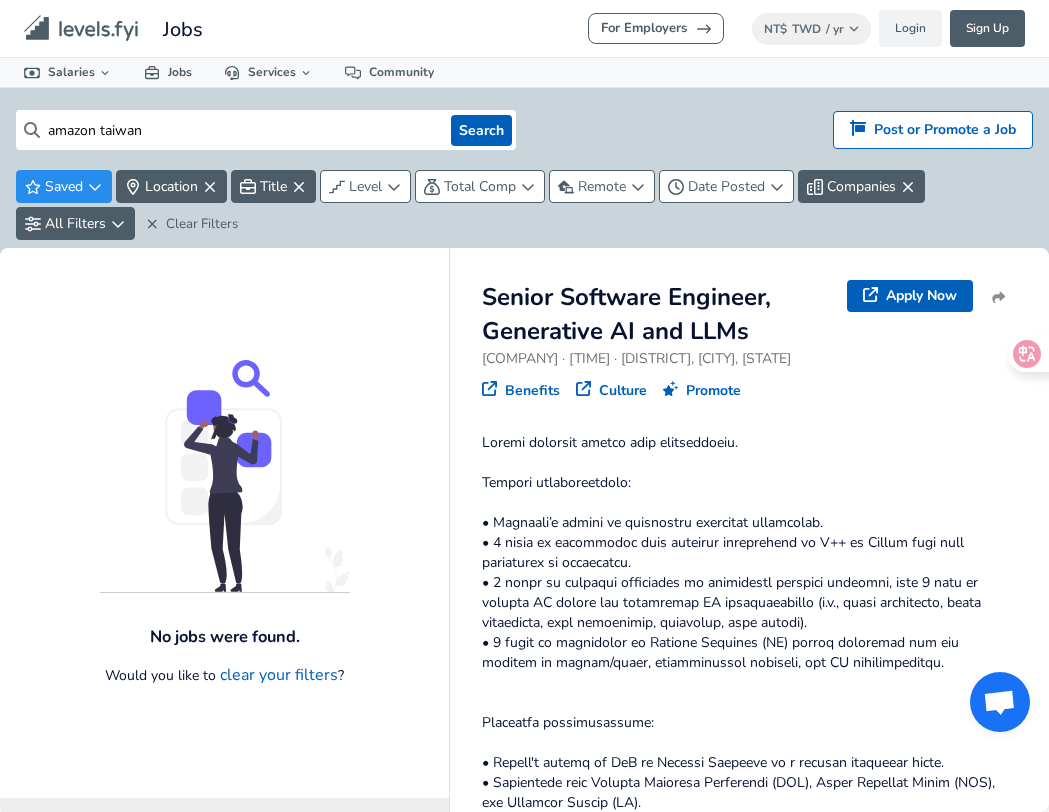 click on "Saved Location Title Level Total Comp Remote Date Posted Companies All Filters  Clear Filters" at bounding box center (524, 213) 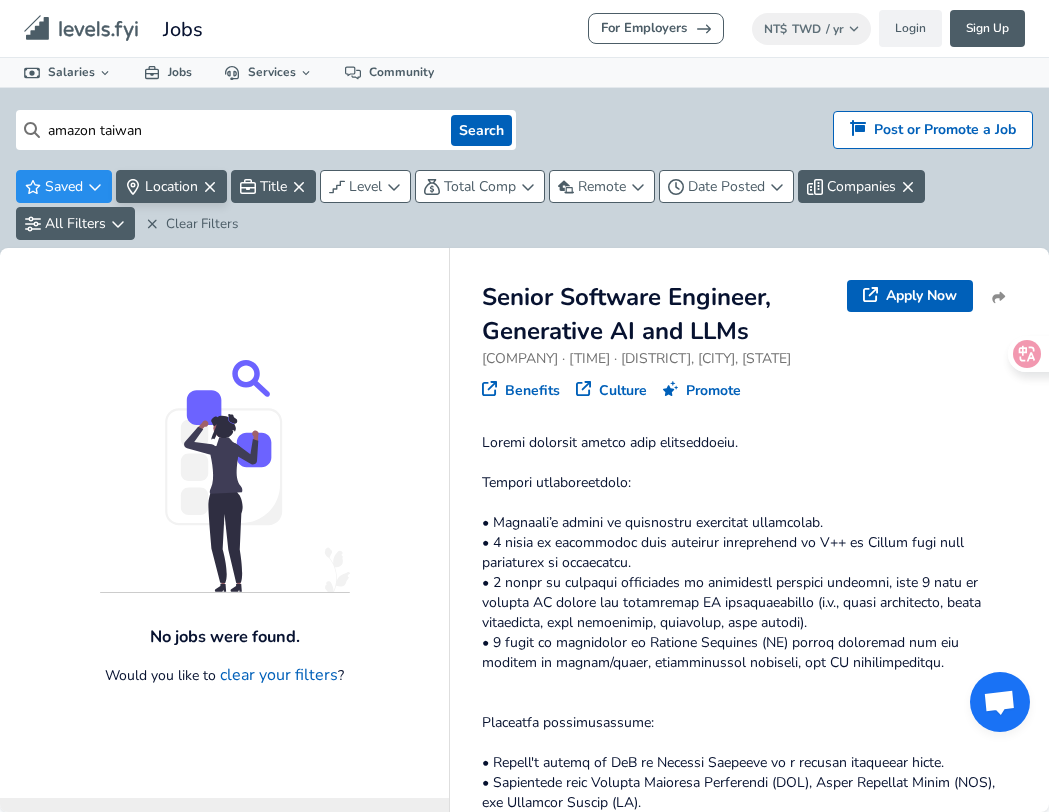 click on "Location" at bounding box center (171, 186) 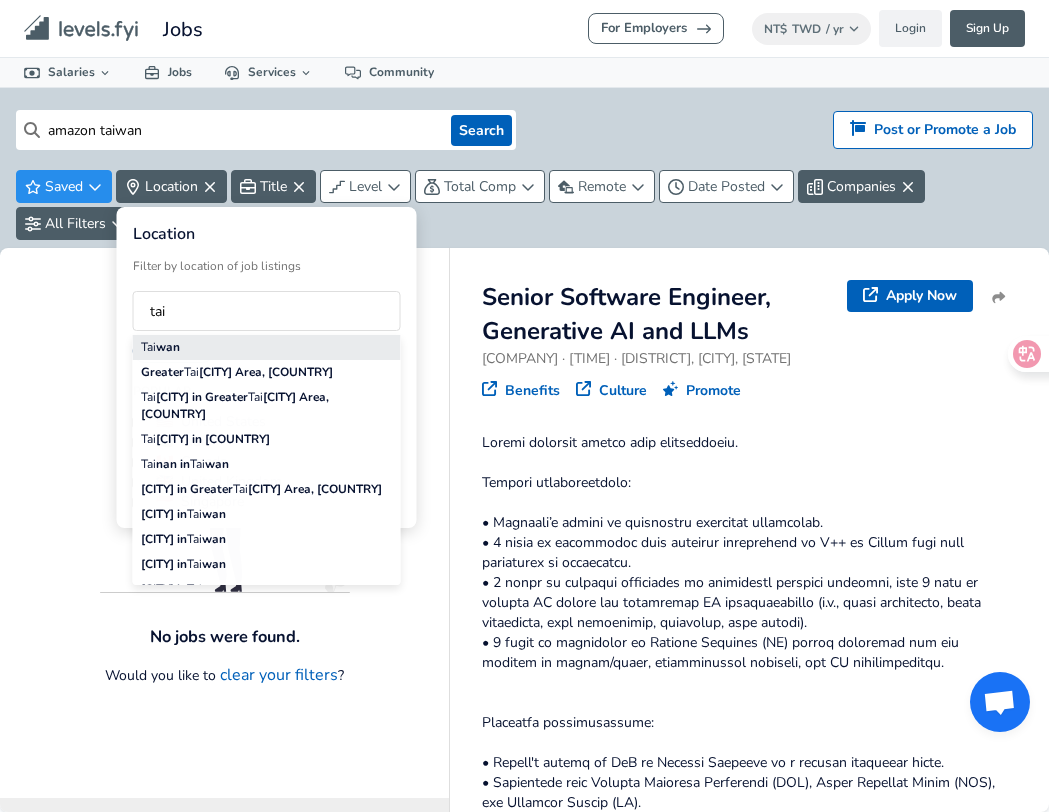 type on "tai" 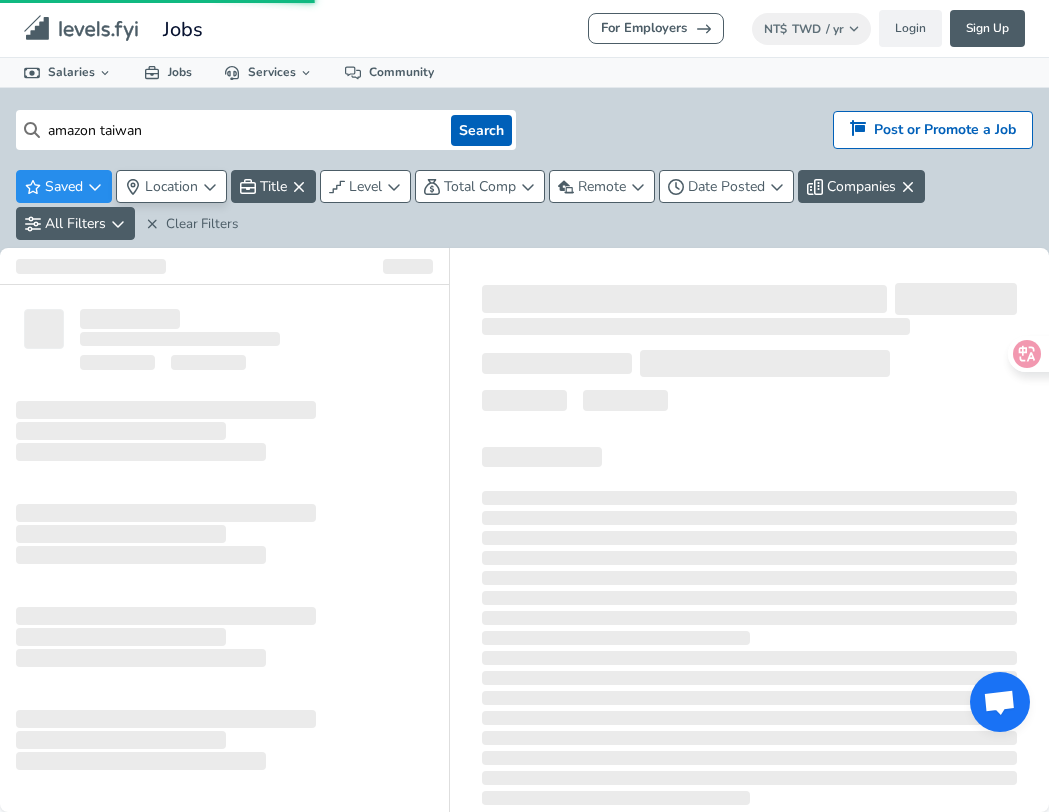 click on "For Employers NT$ TWD / yr Change Login Sign Up All Data By Location By Company By Title Salary Calculator Chart Visualizations Verified Salaries Internships Negotiation Support Compare Benefits Who's Hiring 2024 Pay Report Top Paying Companies Integrate Blog Press Jobs Levels FYI Logo Salaries 📂   All Data 🌎   By Location 🏢   By Company 🖋    By Title 🏭️    By Industry 📍   Salary Heatmap 📈   Chart Visualizations 🔥   Real-time Percentiles 🎓   Internships ❣️   Compare Benefits 🎬   2024 Pay Report 🏆   Top Paying Companies 💸   Calculate Meeting Cost #️⃣   Salary Calculator Contribute Add Salary Add Company Benefits Add Level Mapping Jobs Services Candidate Services 💵  Negotiation Coaching 📄  Resume Review 🎁  Gift a Resume Review For Employers Interactive Offers Real-time Percentiles  🔥 Compensation Benchmarking For Academic Research Compensation Dataset Community [COMPANY] [COUNTRY] Search Hiring?   Post or Promote   a job Post or Promote a Job Saved Location" at bounding box center [524, 406] 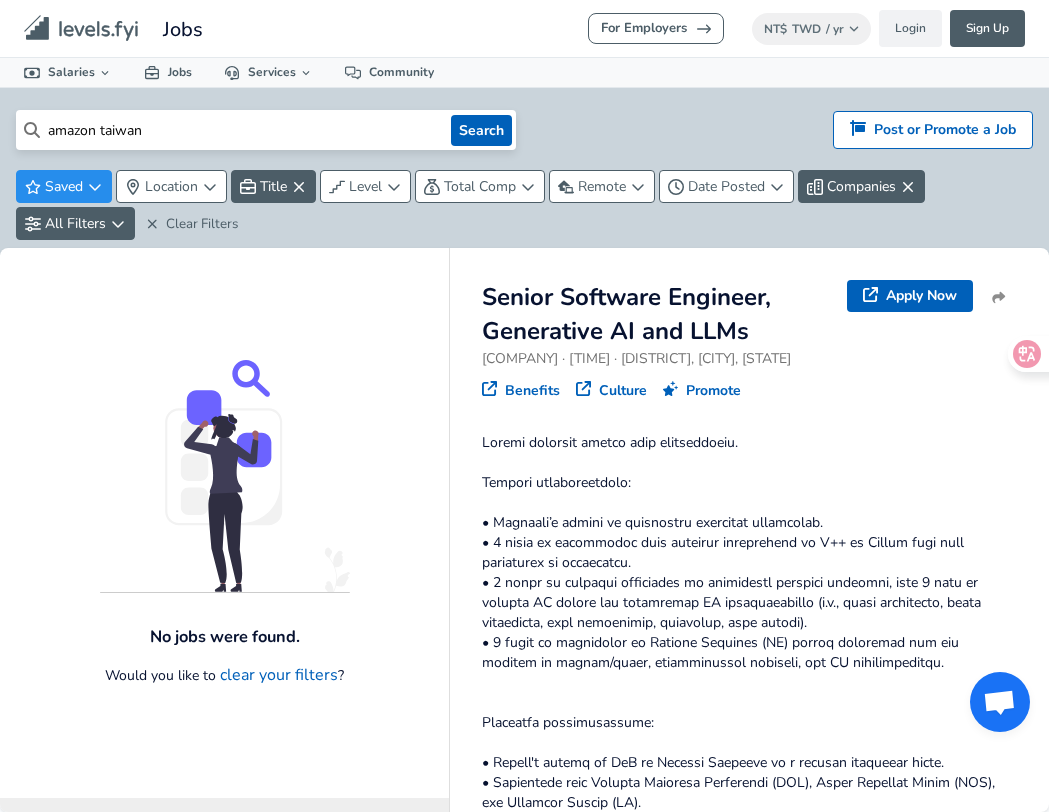 drag, startPoint x: 197, startPoint y: 138, endPoint x: 102, endPoint y: 136, distance: 95.02105 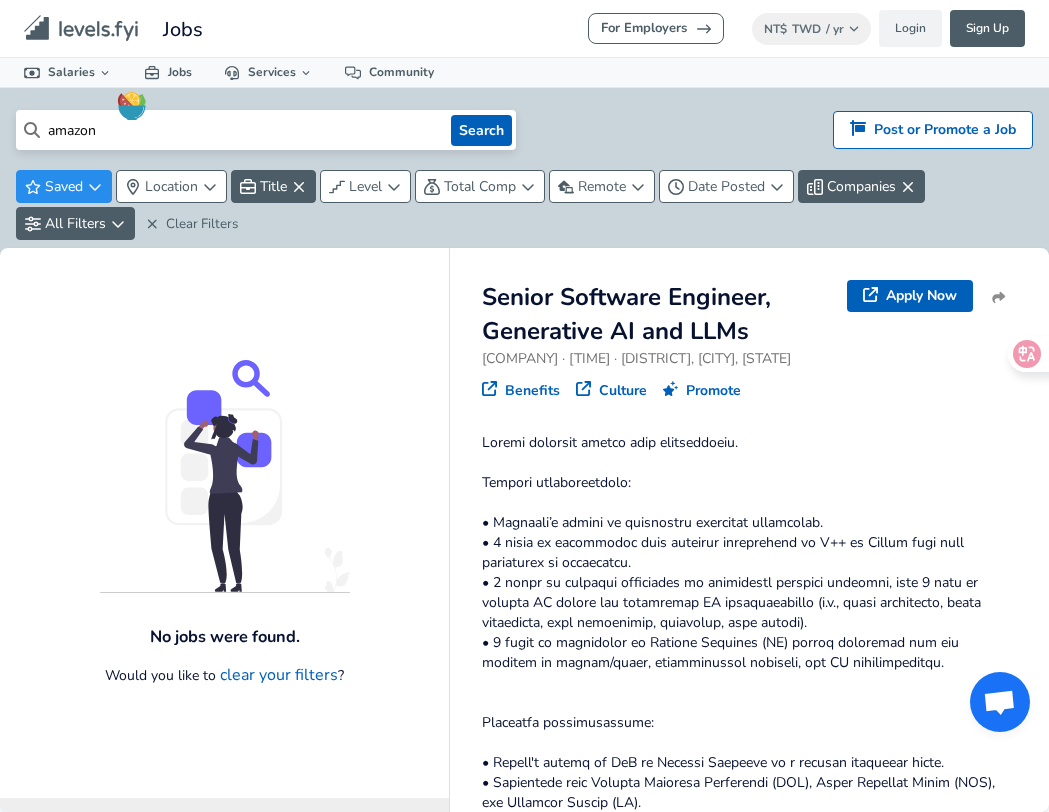 type on "amazon" 